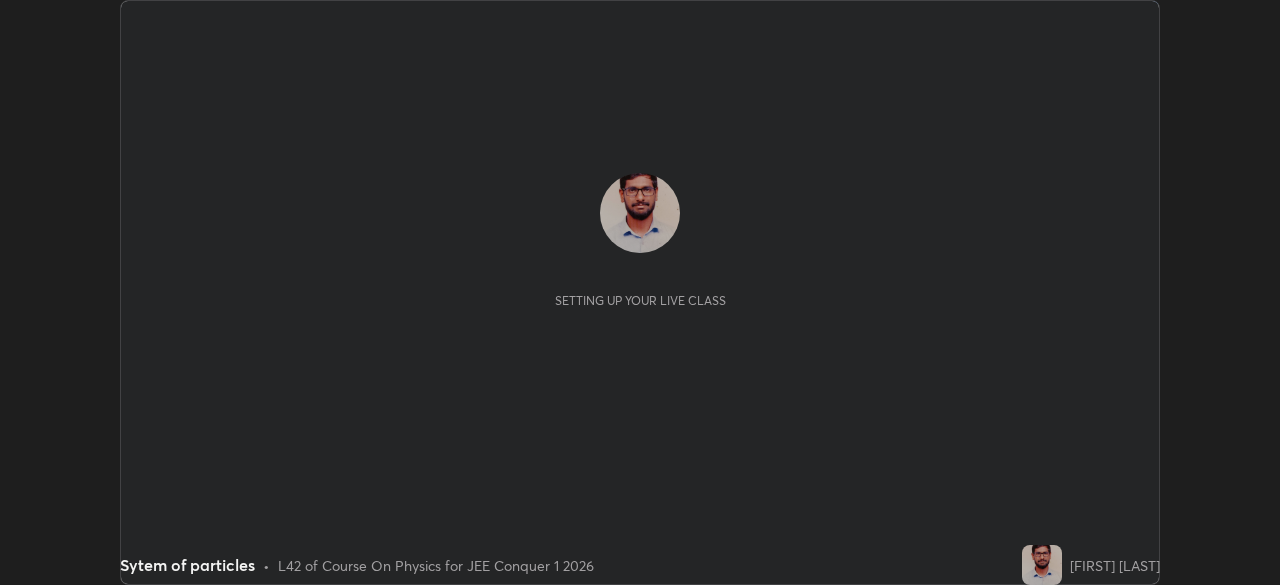 scroll, scrollTop: 0, scrollLeft: 0, axis: both 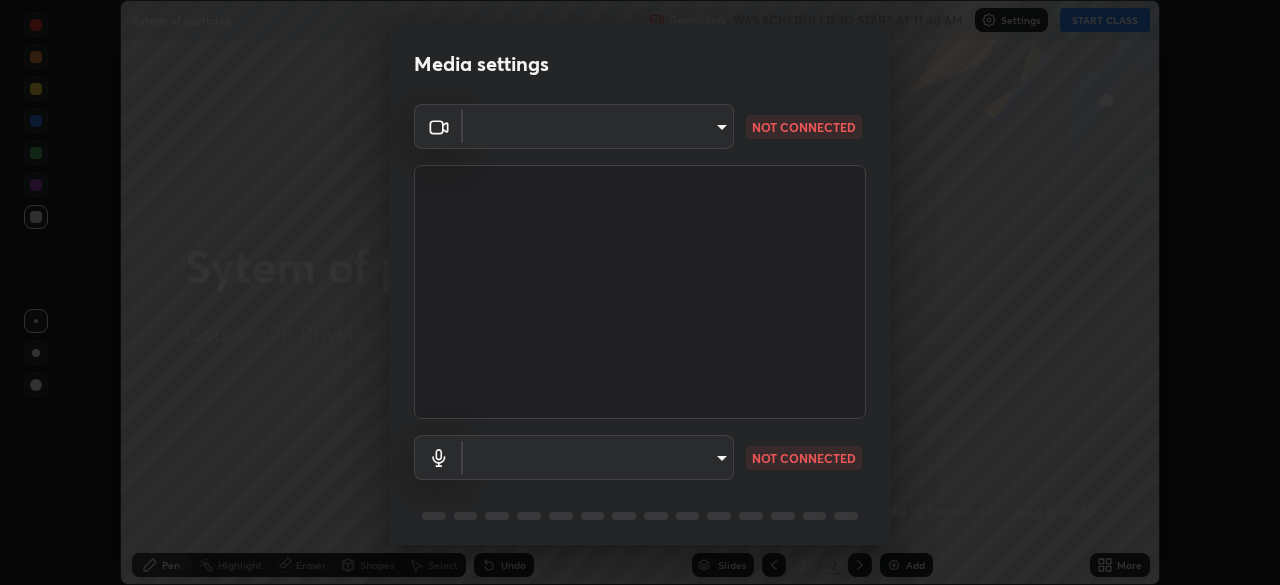 type on "4fcdf9cd0bbd57927afe2b1ce948a5a5e06cb15637d319c1cb88976845221bd0" 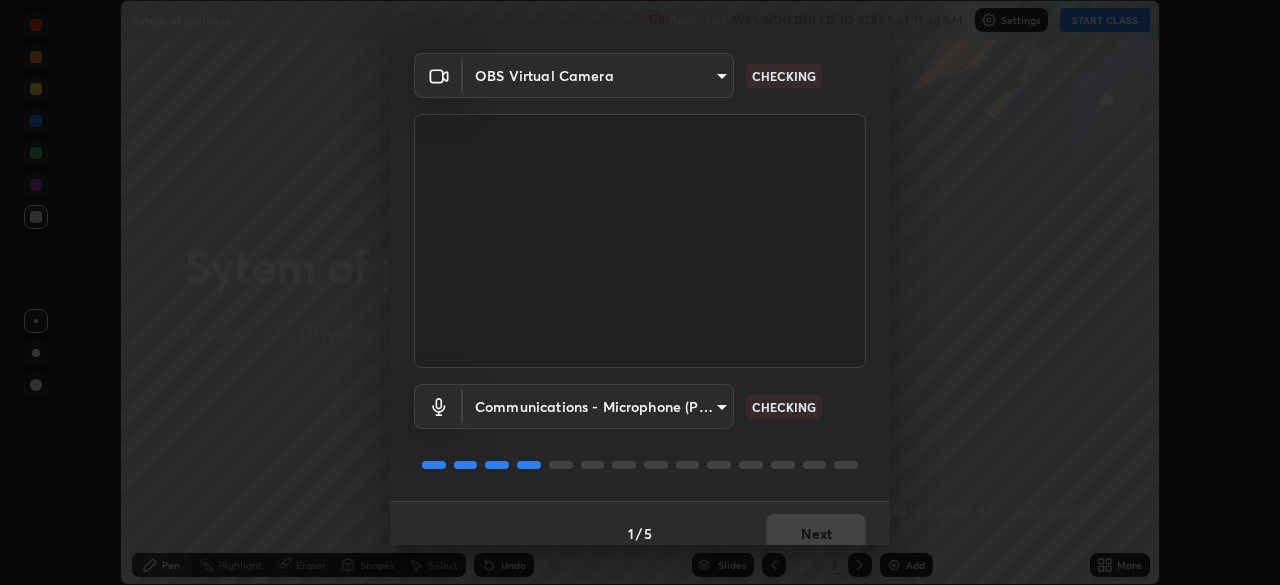 scroll, scrollTop: 71, scrollLeft: 0, axis: vertical 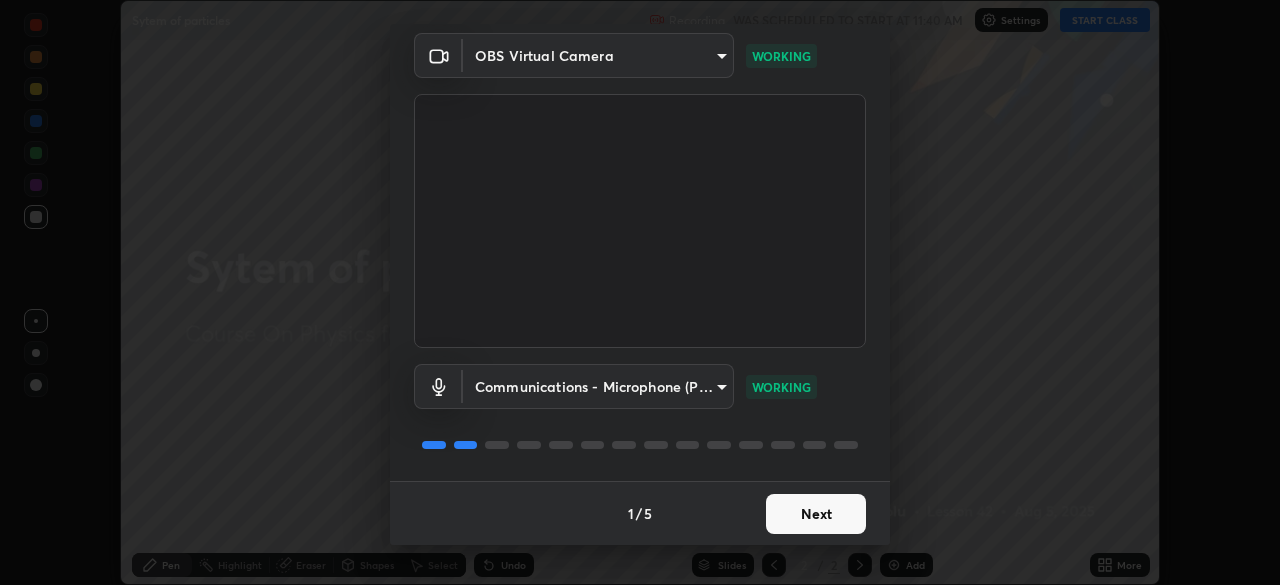 click on "Next" at bounding box center (816, 514) 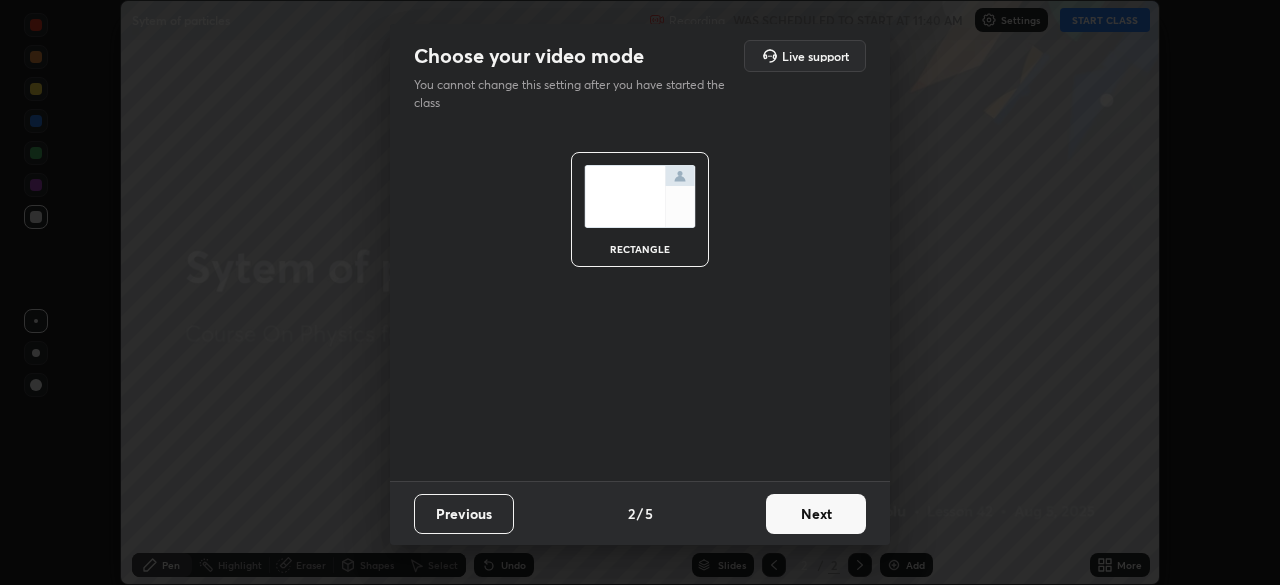 scroll, scrollTop: 0, scrollLeft: 0, axis: both 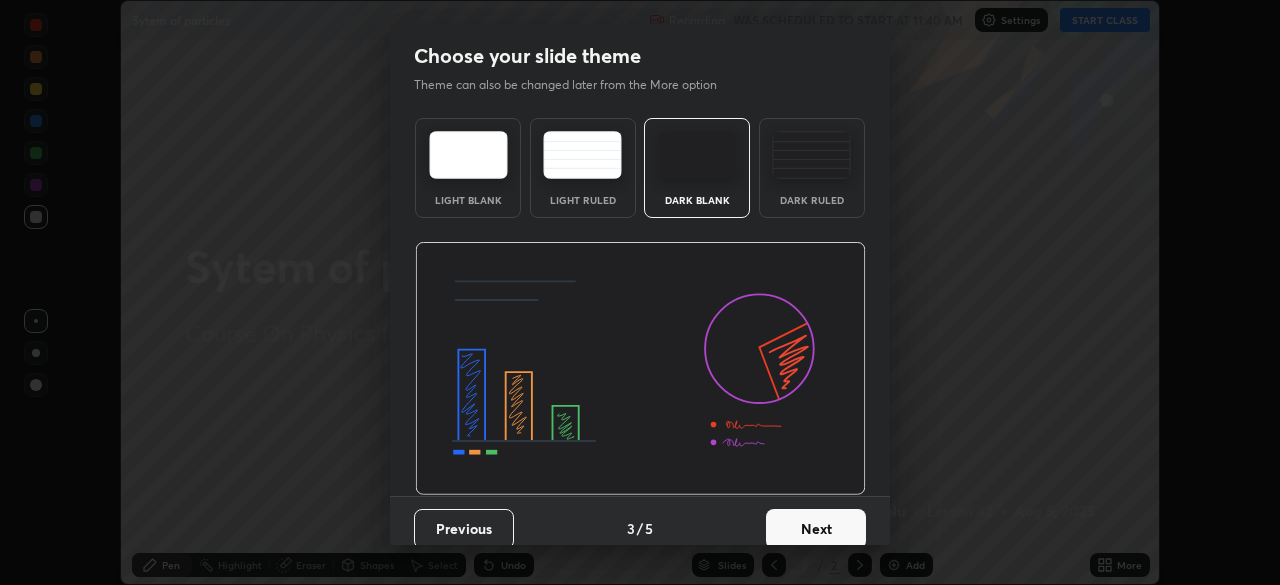 click on "Next" at bounding box center [816, 529] 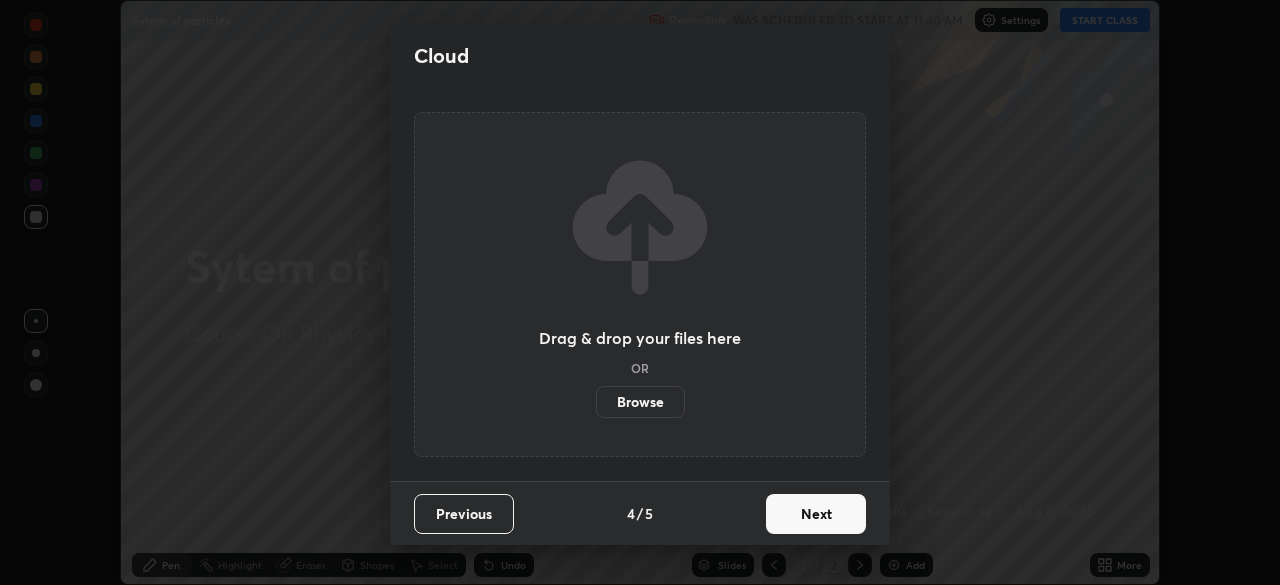 click on "Next" at bounding box center [816, 514] 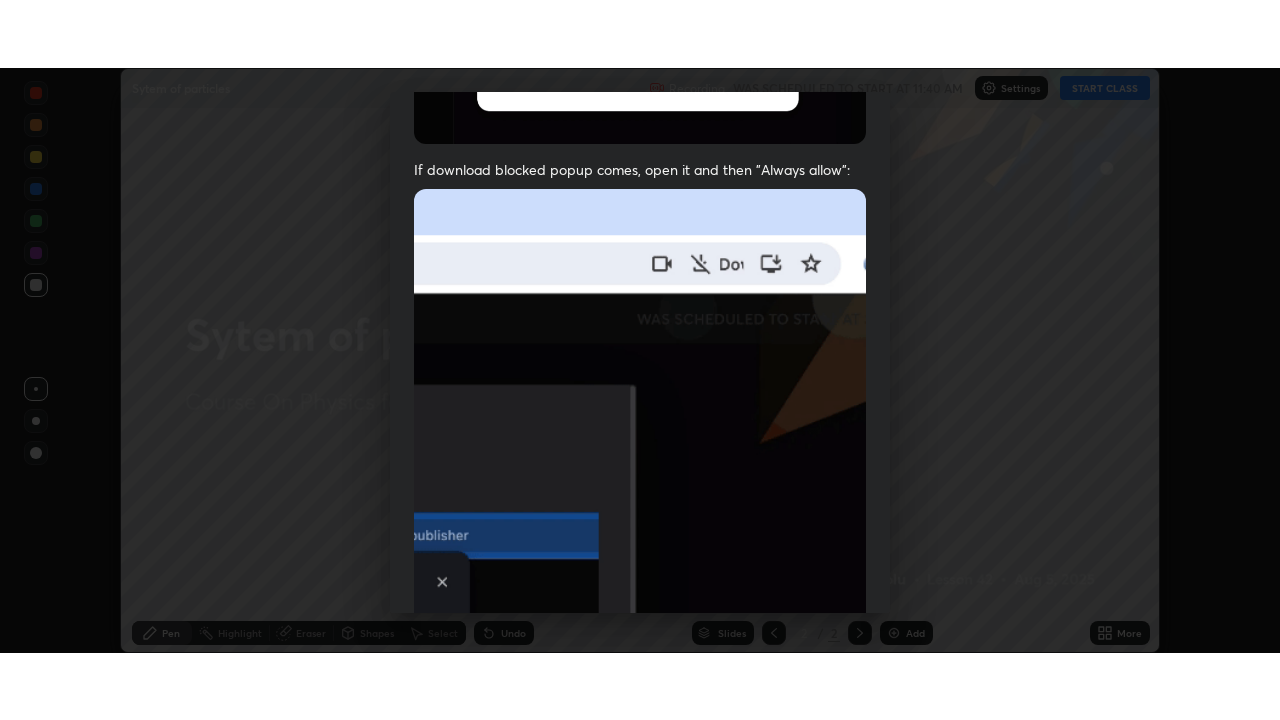 scroll, scrollTop: 479, scrollLeft: 0, axis: vertical 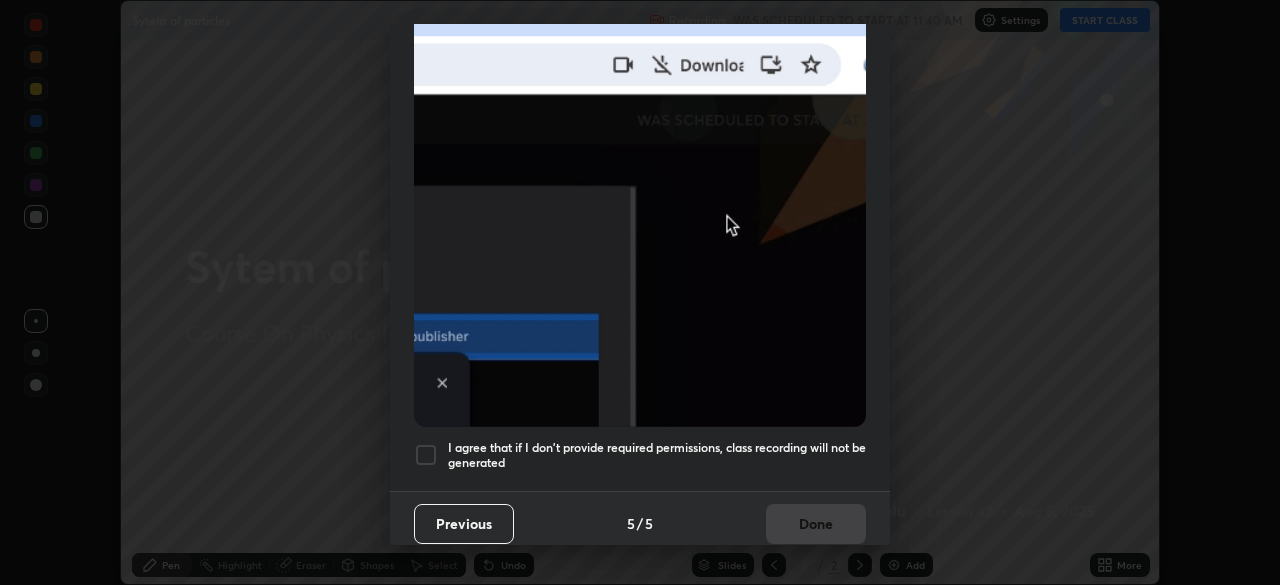 click at bounding box center (426, 455) 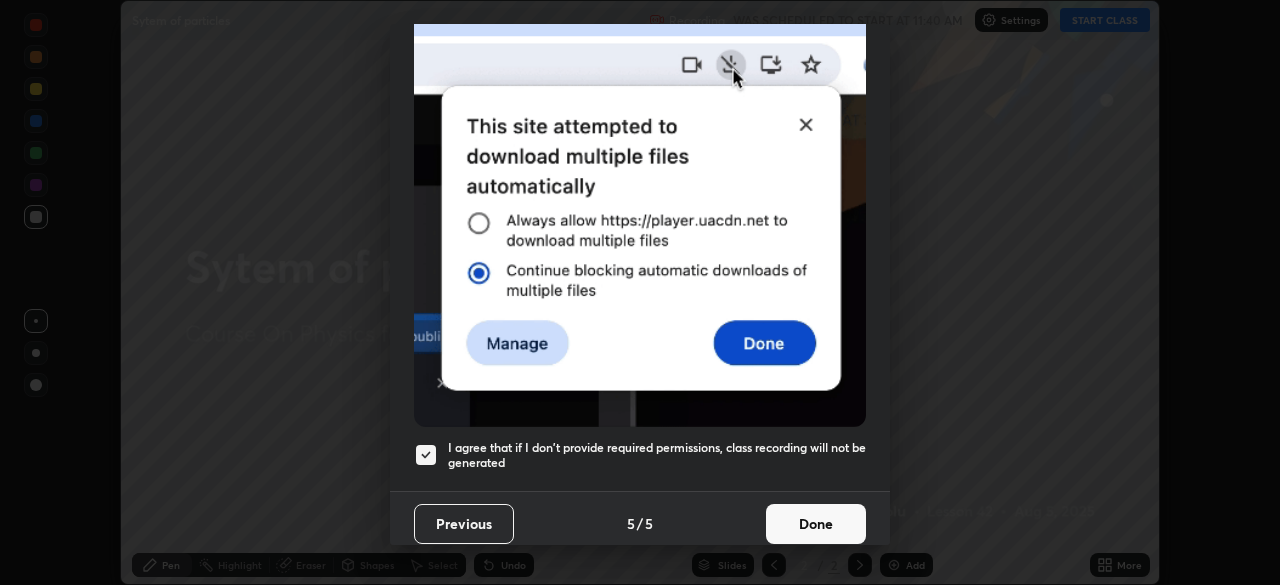 click on "Done" at bounding box center (816, 524) 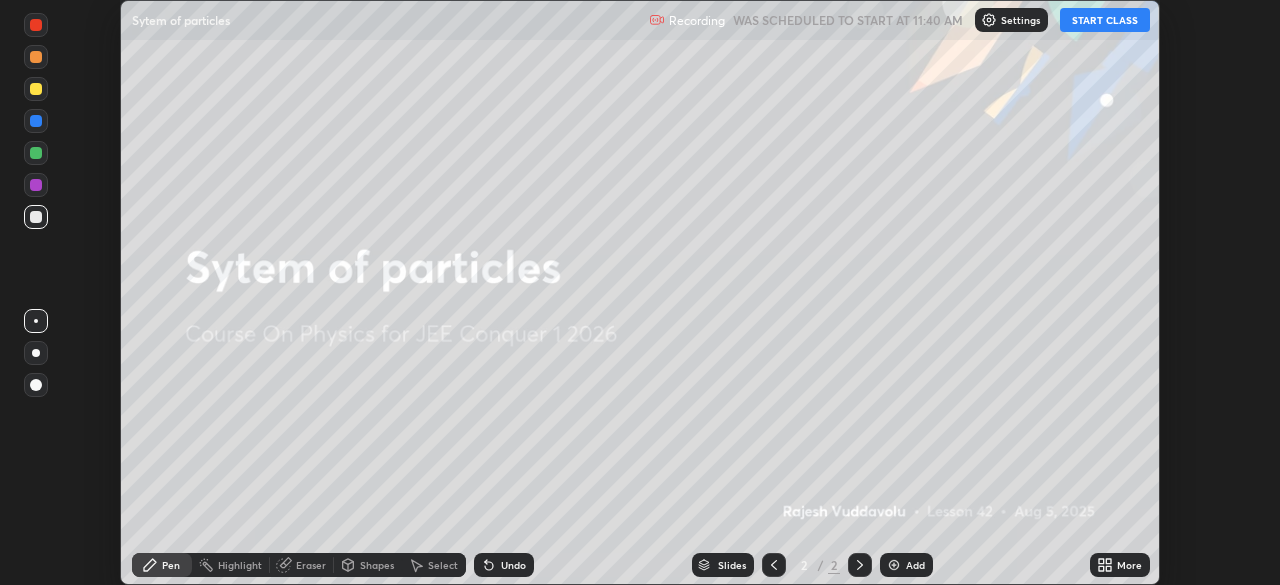 click on "START CLASS" at bounding box center (1105, 20) 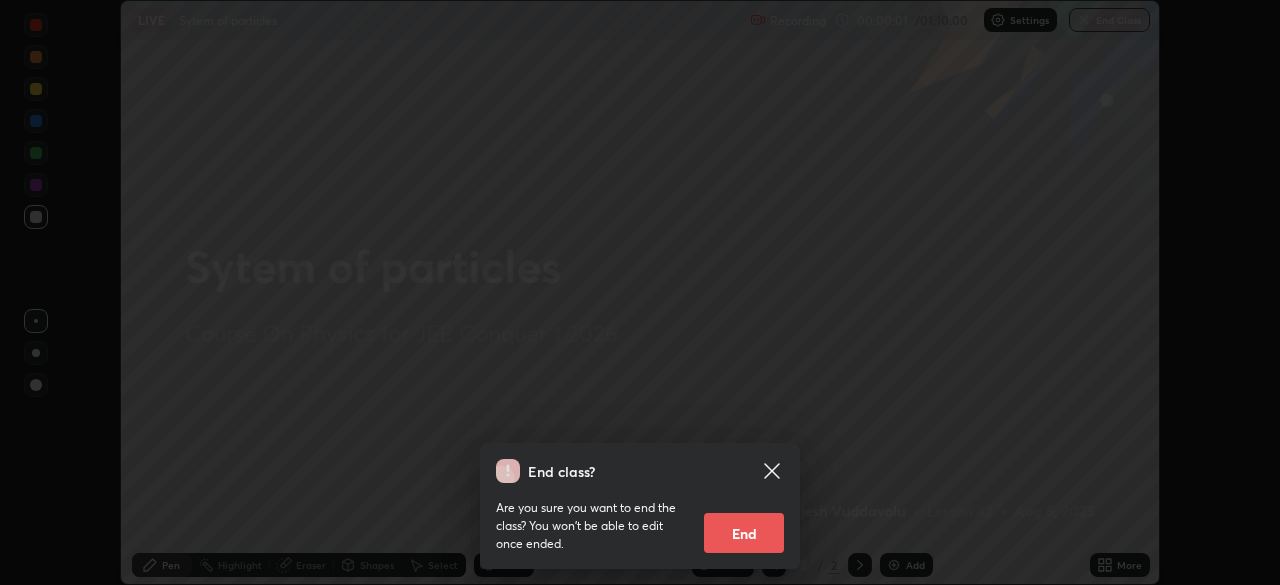click 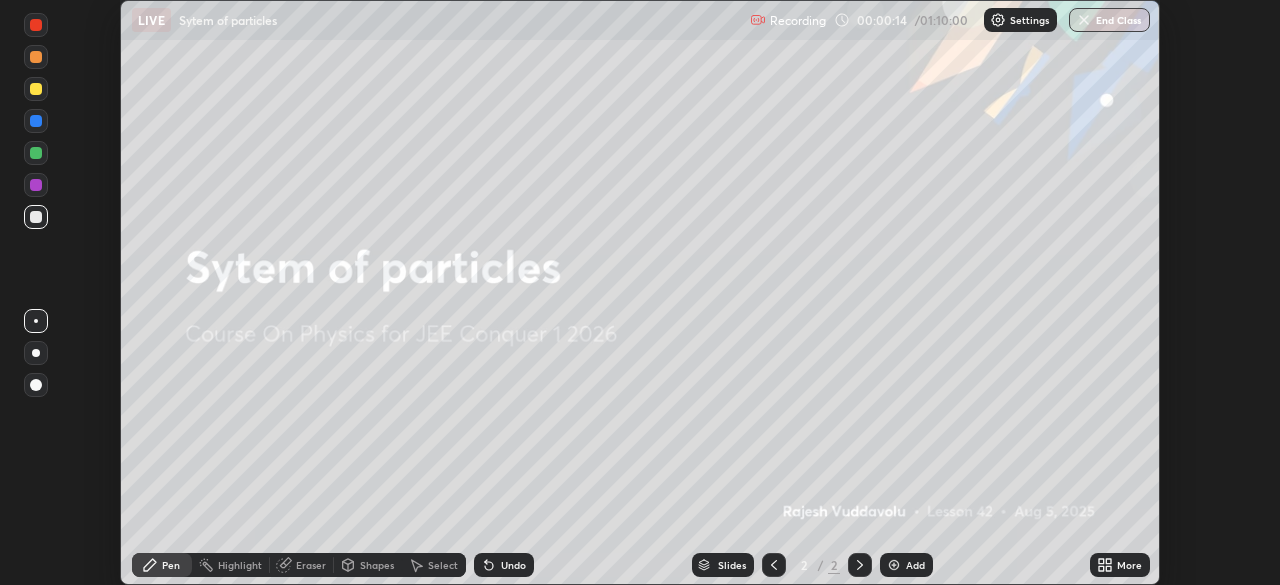 click 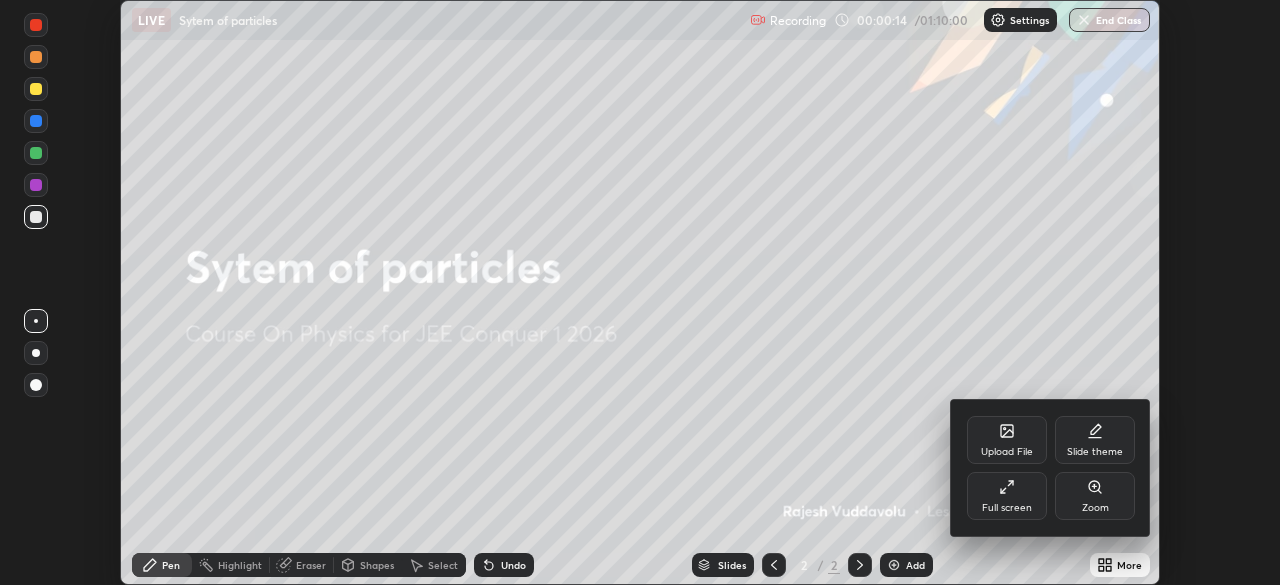 click on "Full screen" at bounding box center [1007, 496] 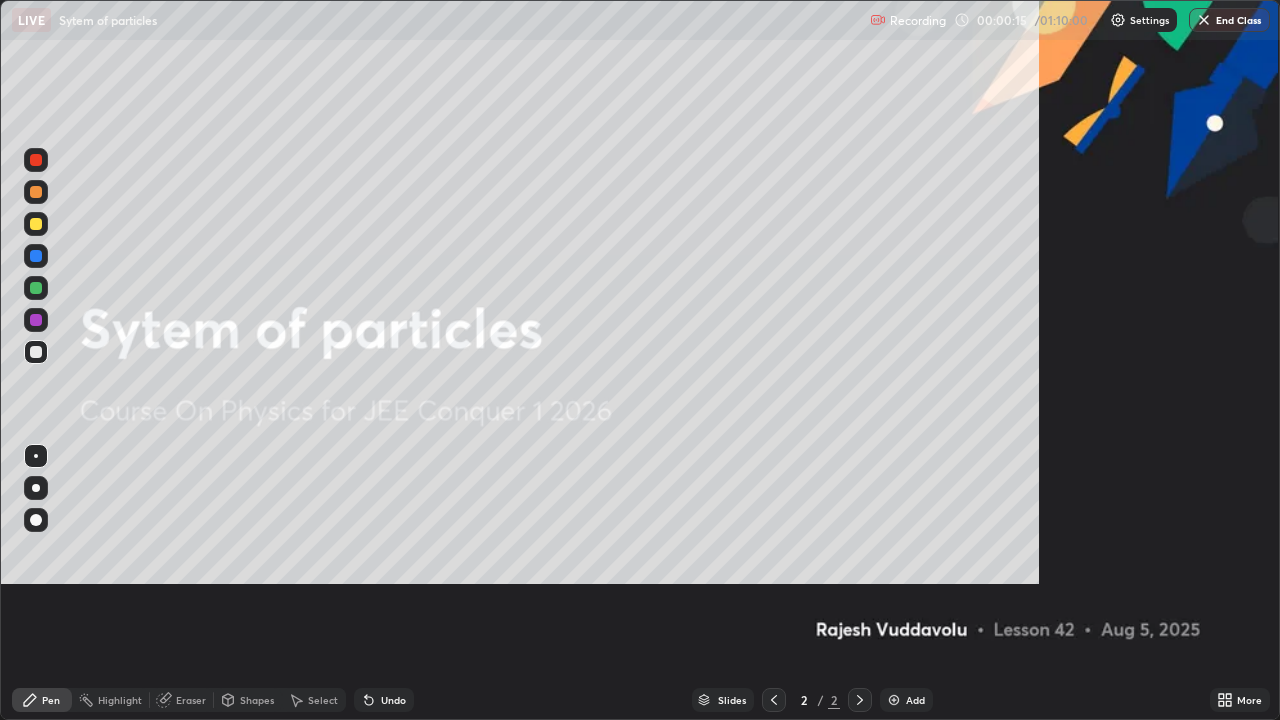 scroll, scrollTop: 99280, scrollLeft: 98720, axis: both 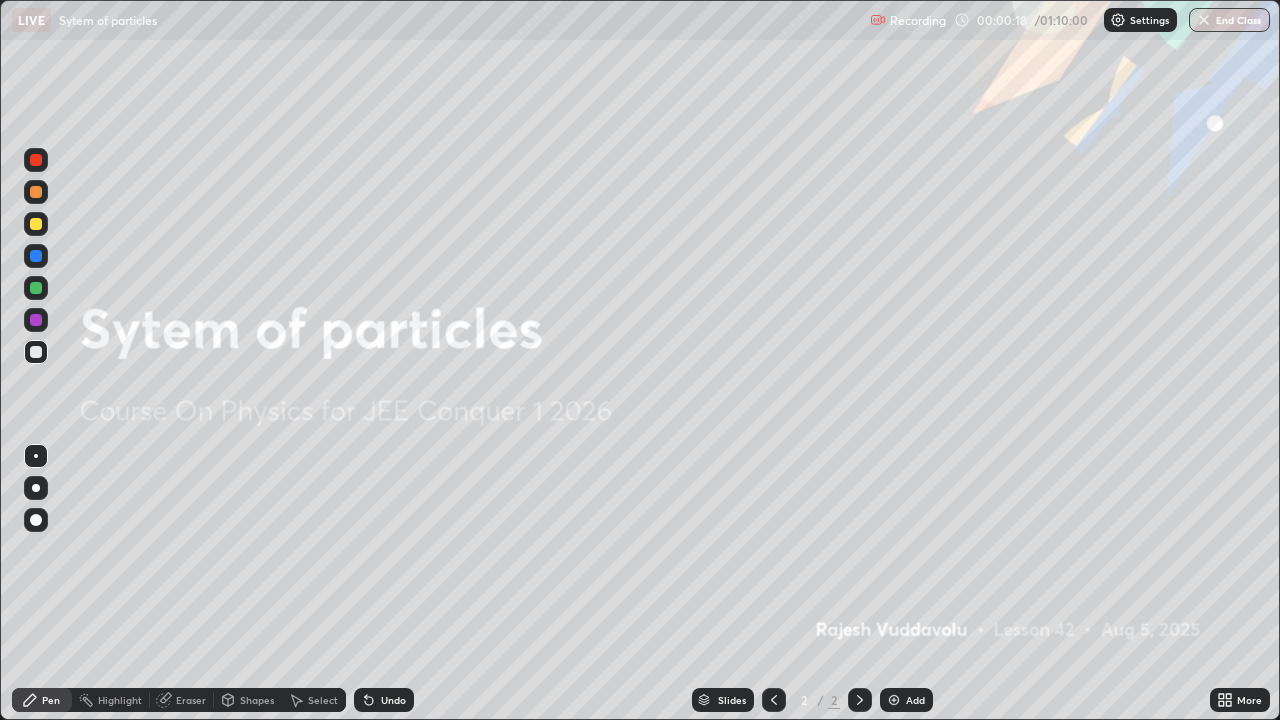 click on "Add" at bounding box center (915, 700) 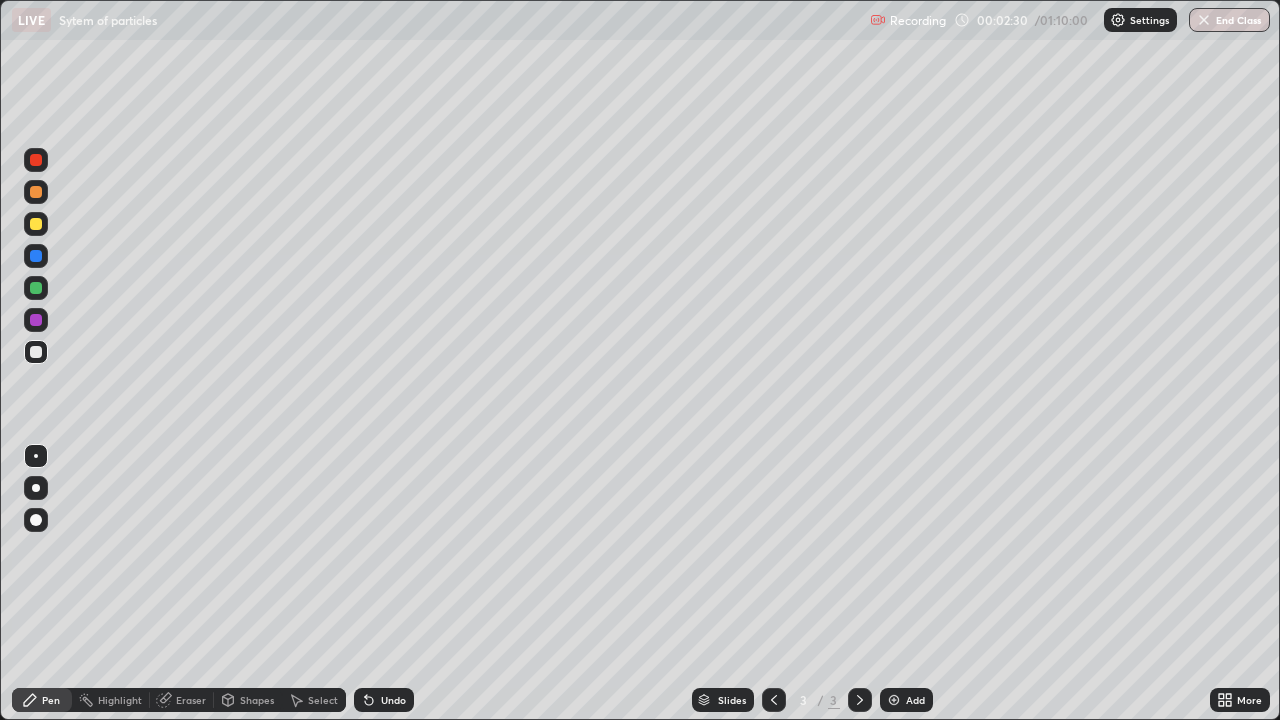 click on "Undo" at bounding box center [393, 700] 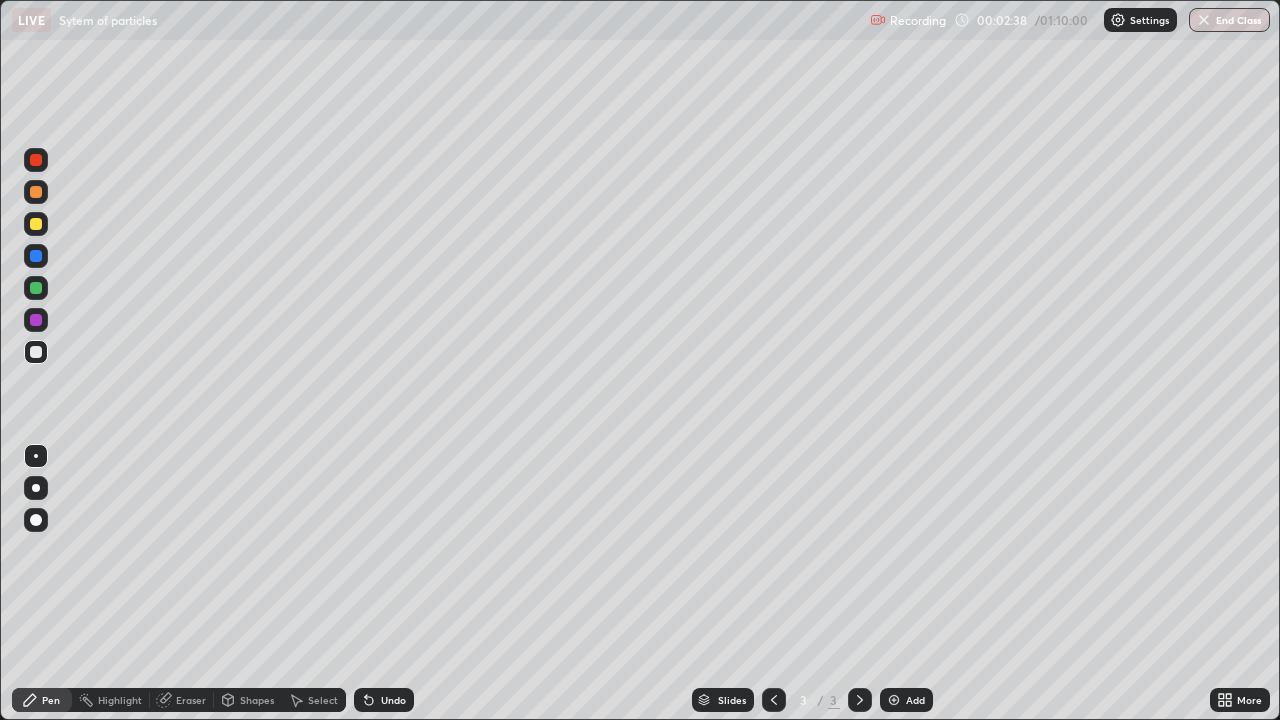 click at bounding box center (36, 288) 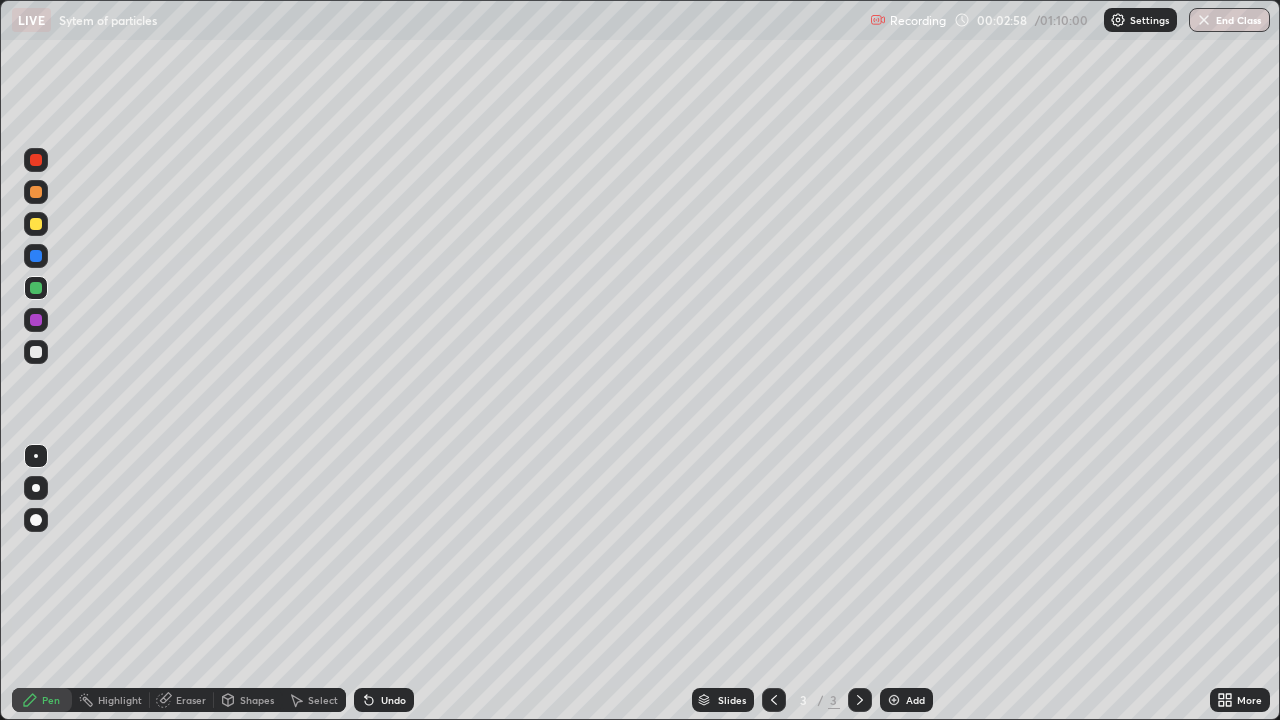 click on "Eraser" at bounding box center (191, 700) 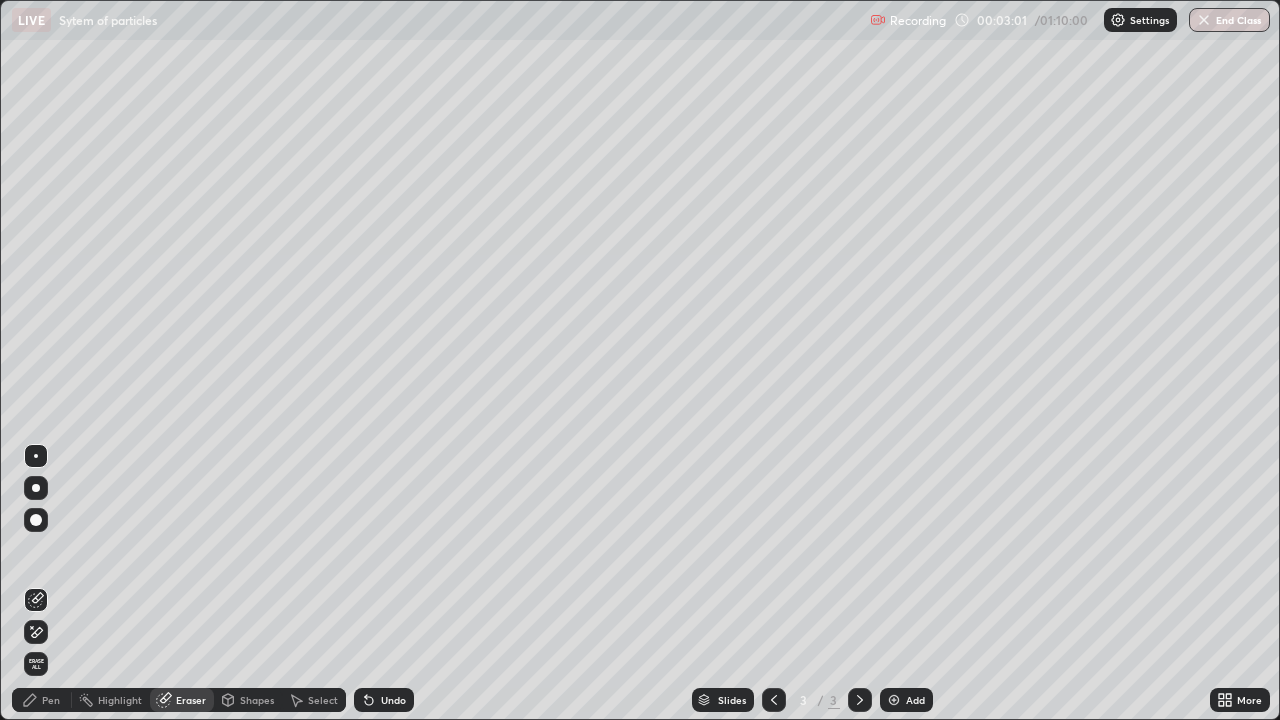 click on "Pen" at bounding box center (42, 700) 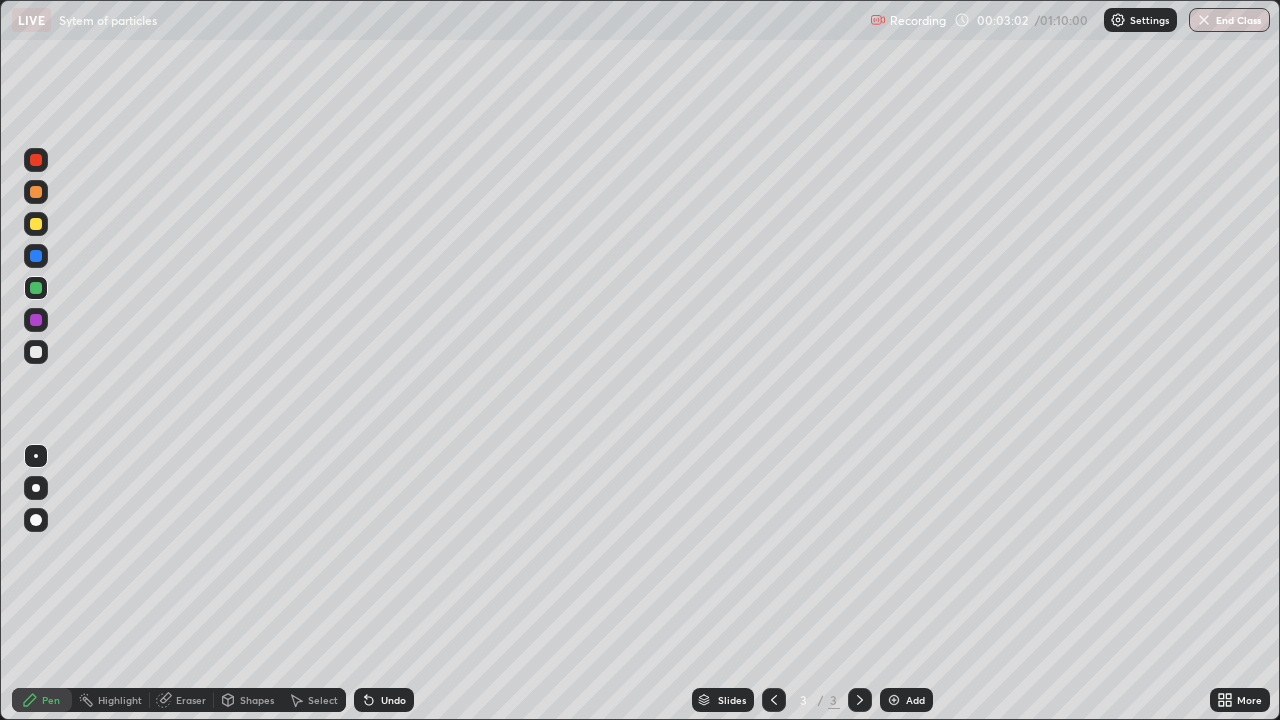 click at bounding box center [36, 352] 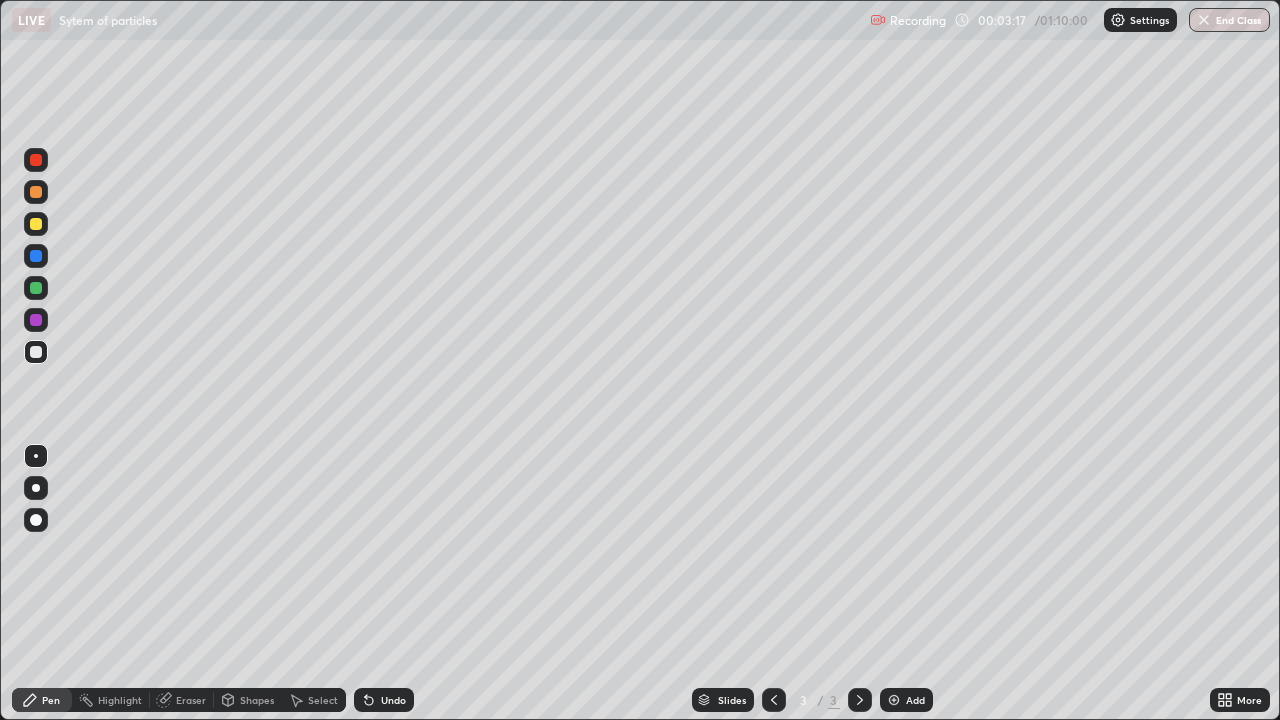 click at bounding box center [36, 224] 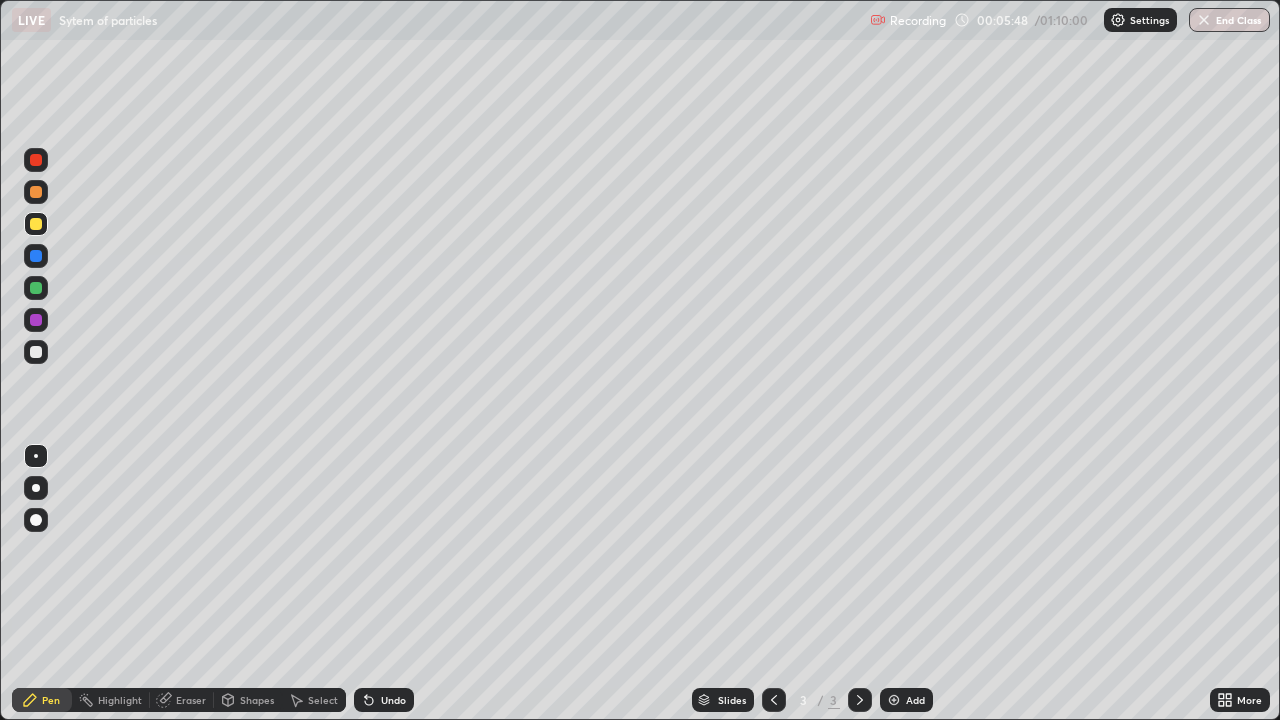 click on "Eraser" at bounding box center (191, 700) 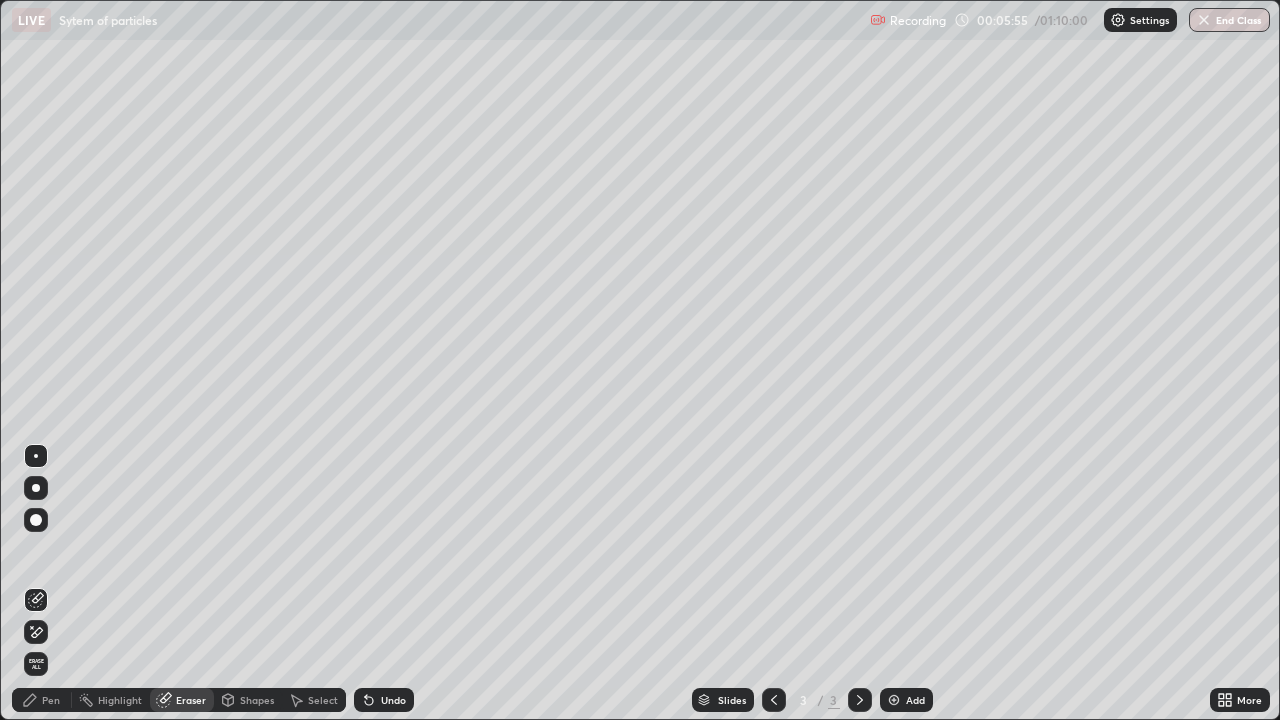 click on "Pen" at bounding box center [51, 700] 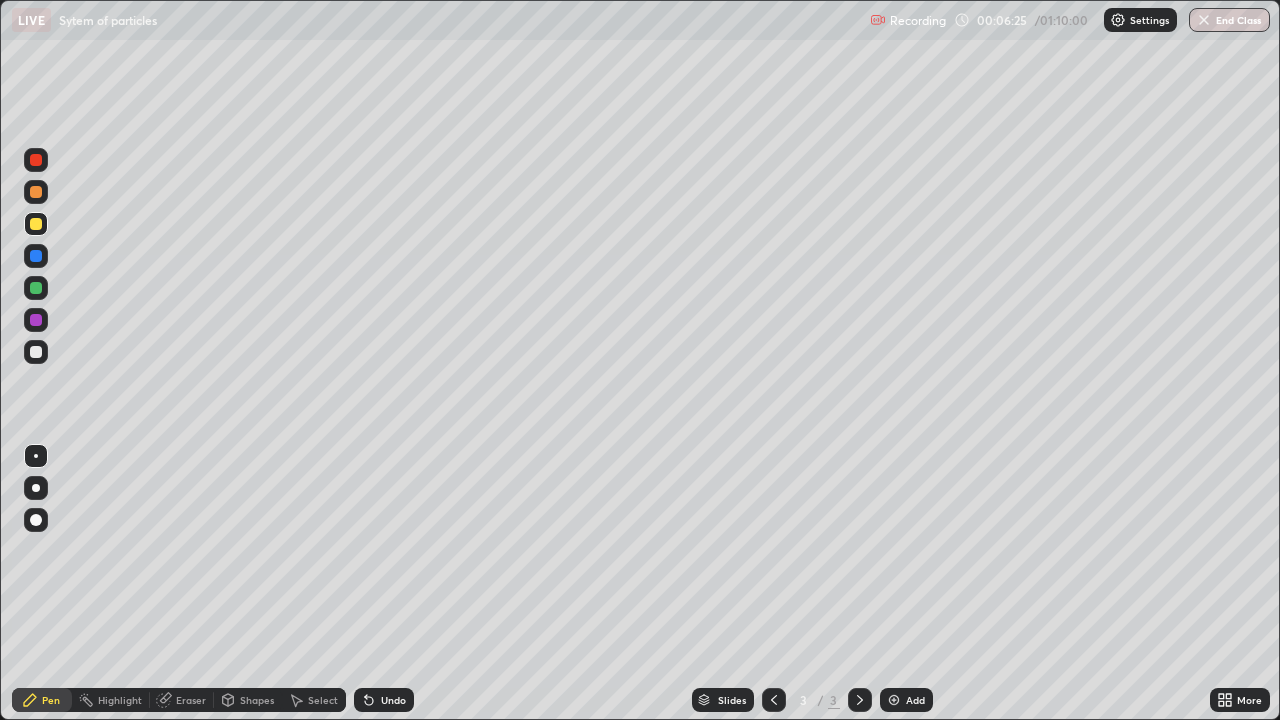 click on "Select" at bounding box center (323, 700) 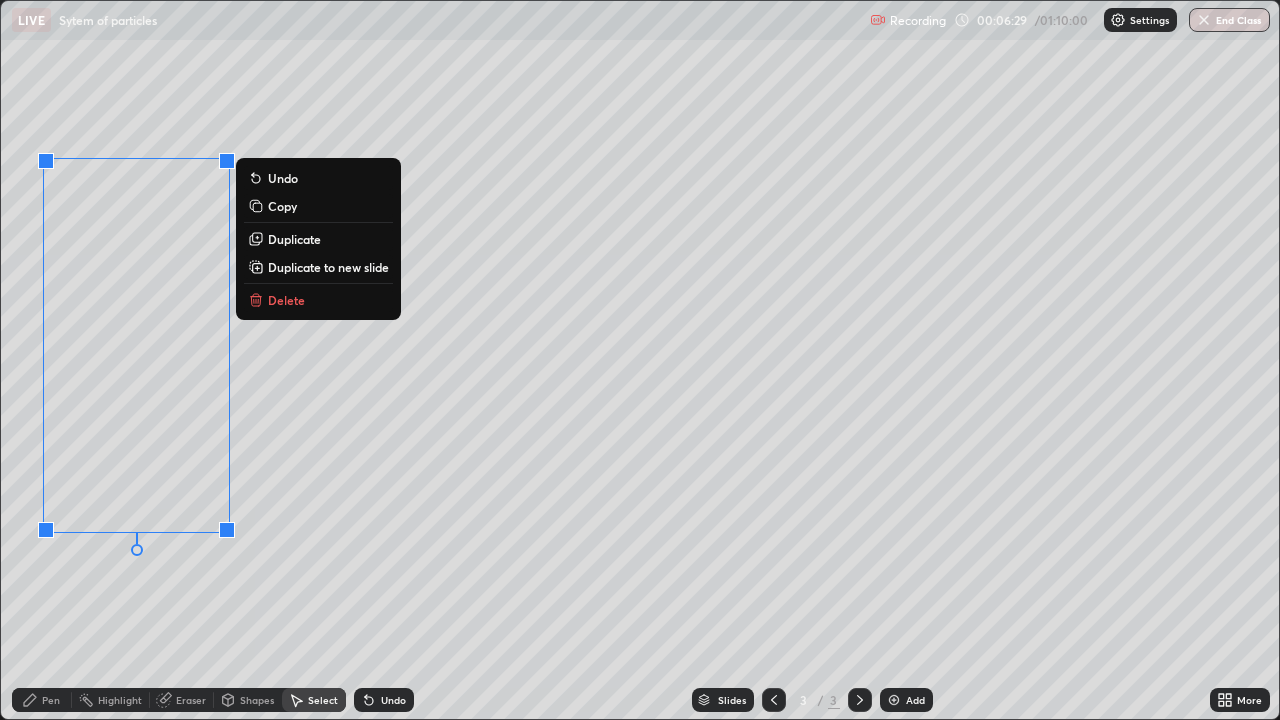 click on "Undo" at bounding box center [384, 700] 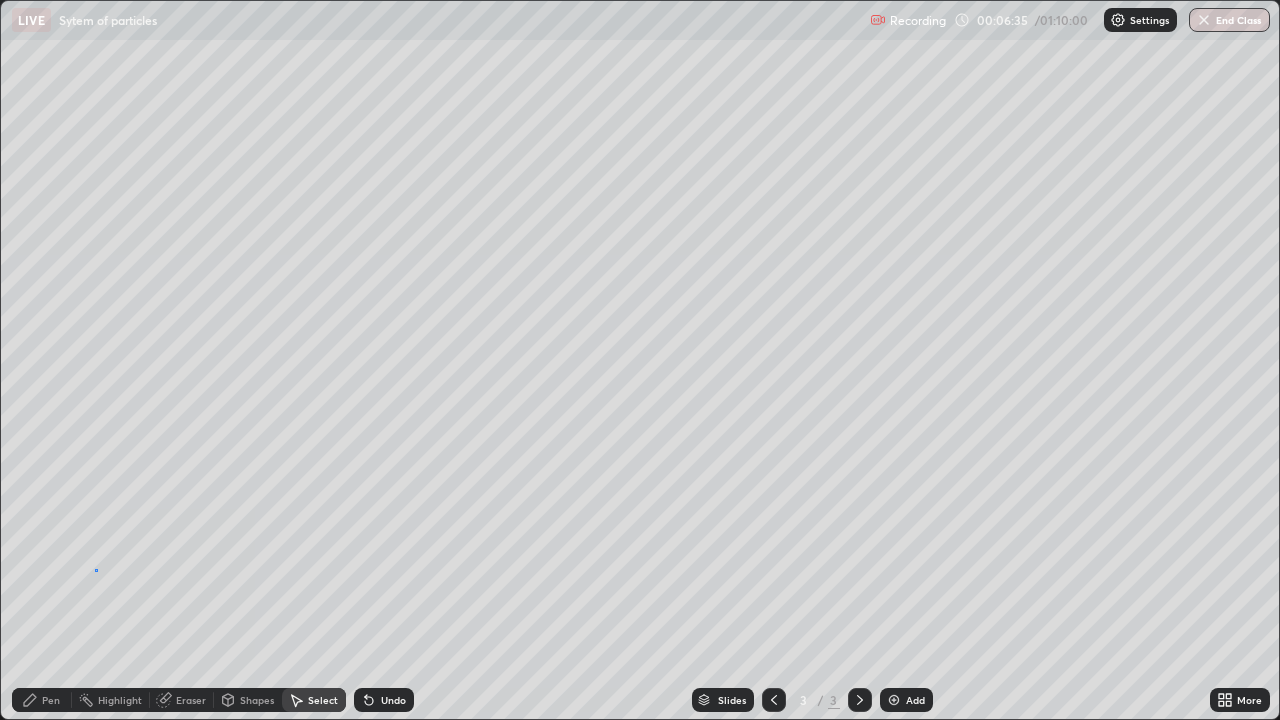 click on "0 ° Undo Copy Duplicate Duplicate to new slide Delete" at bounding box center (640, 360) 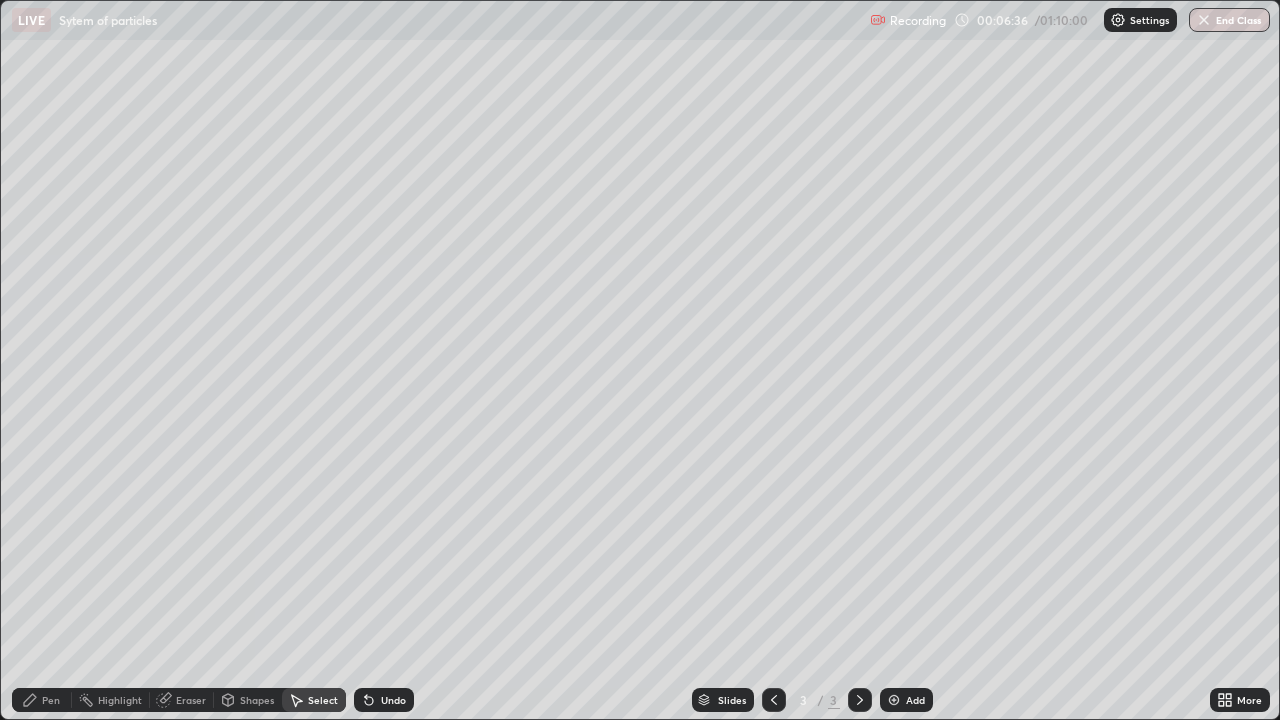 click on "Pen" at bounding box center [42, 700] 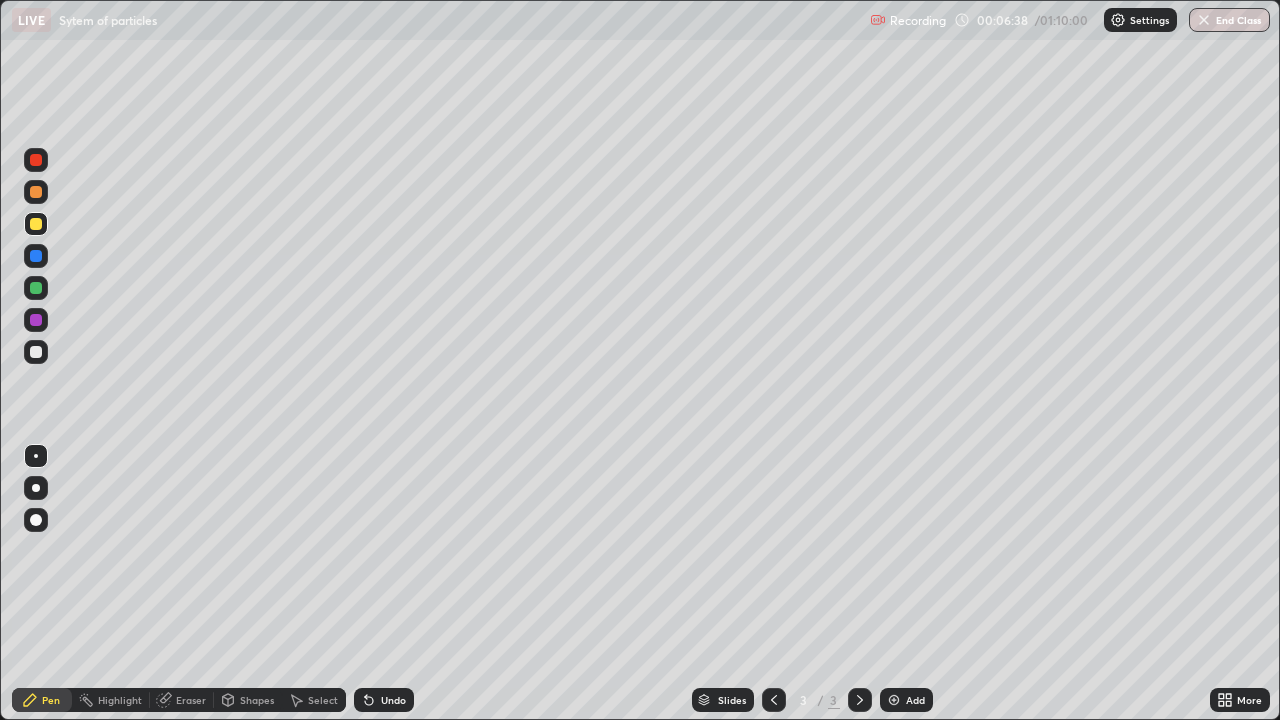 click on "Eraser" at bounding box center (191, 700) 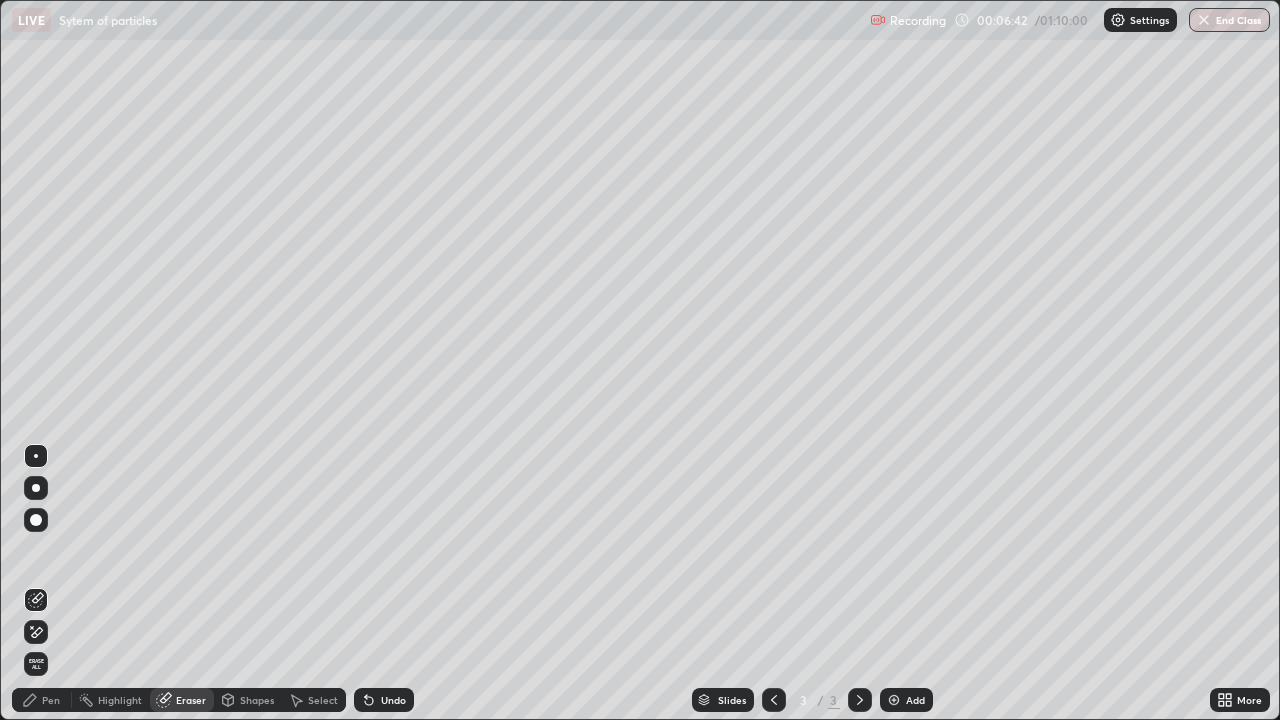click on "Pen" at bounding box center (51, 700) 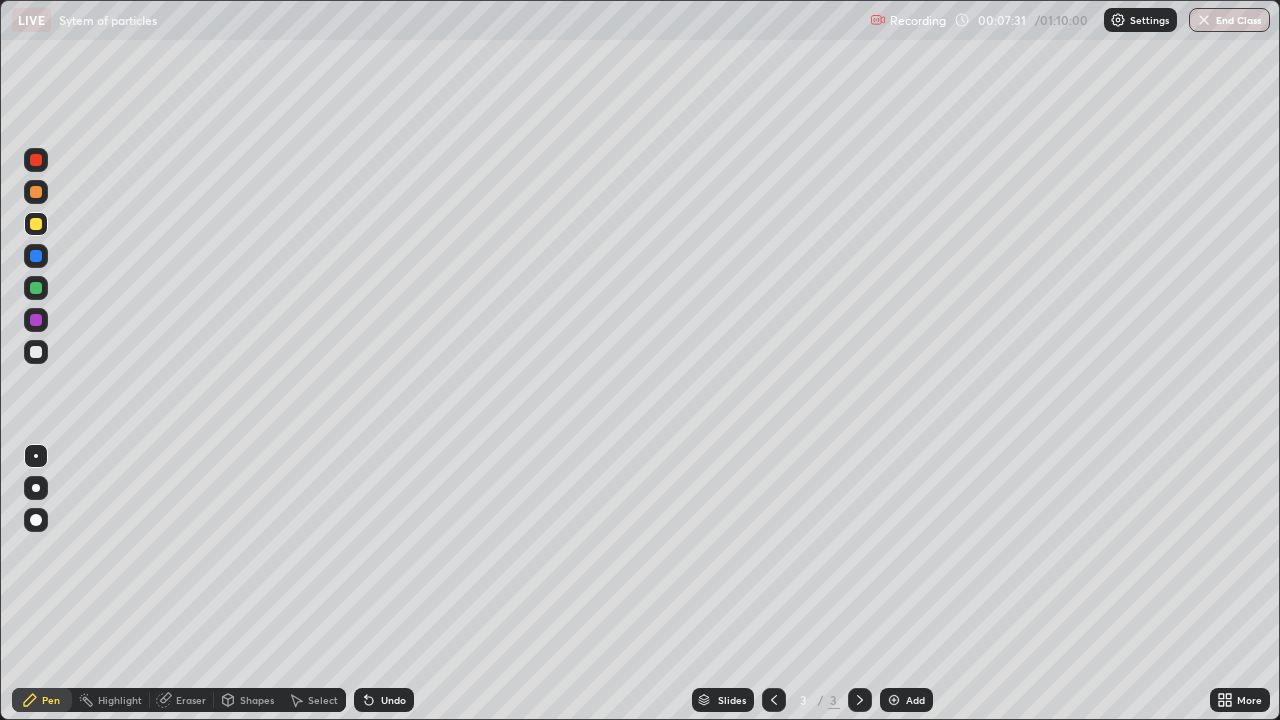 click on "Eraser" at bounding box center (191, 700) 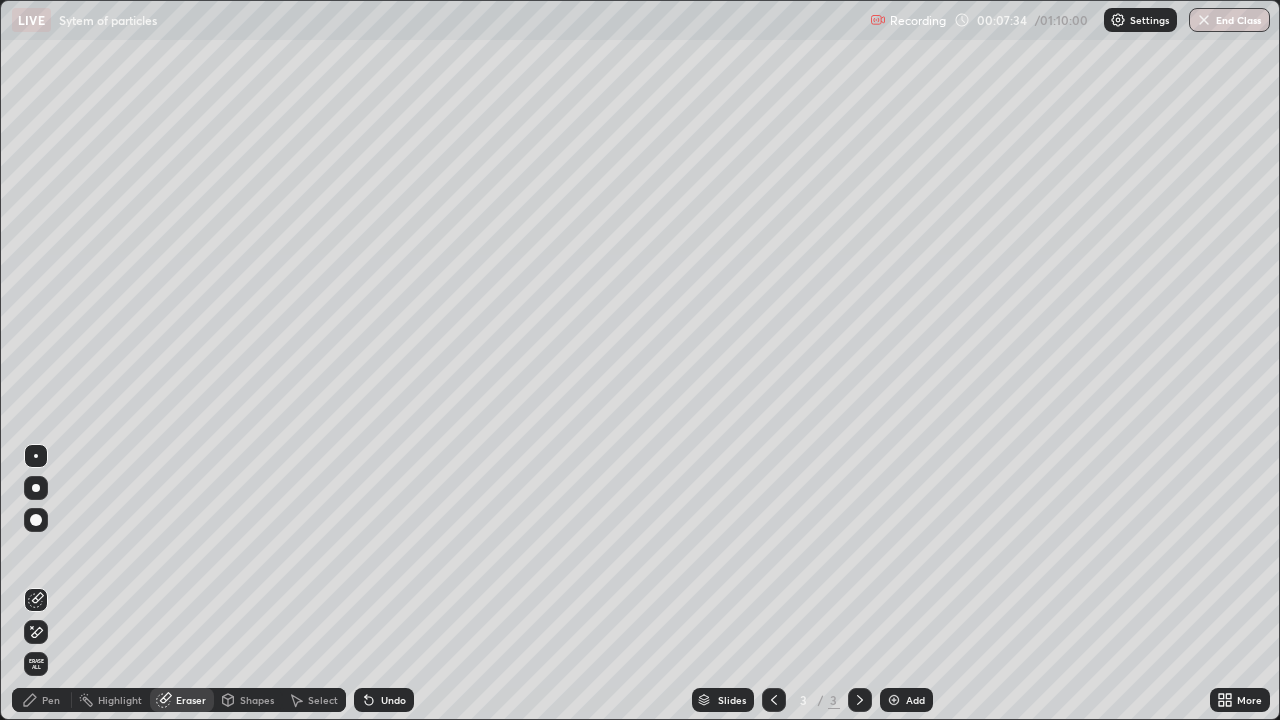 click on "Pen" at bounding box center [51, 700] 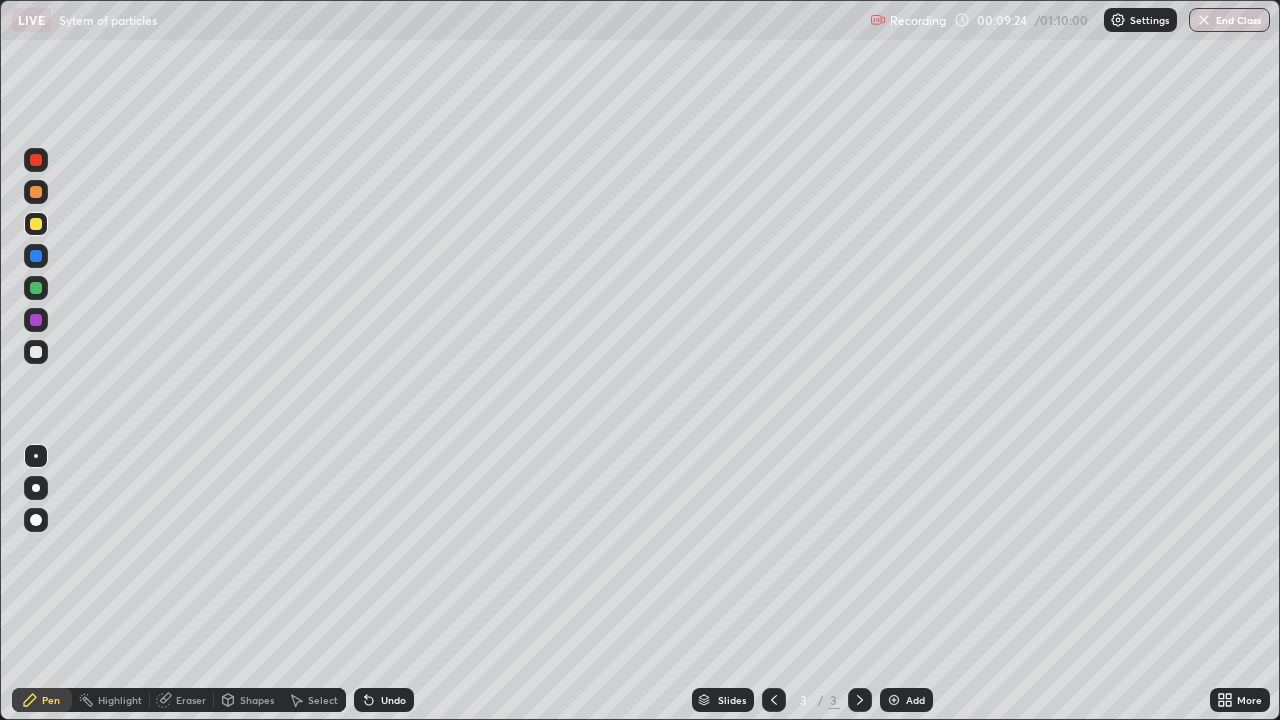 click on "Add" at bounding box center [915, 700] 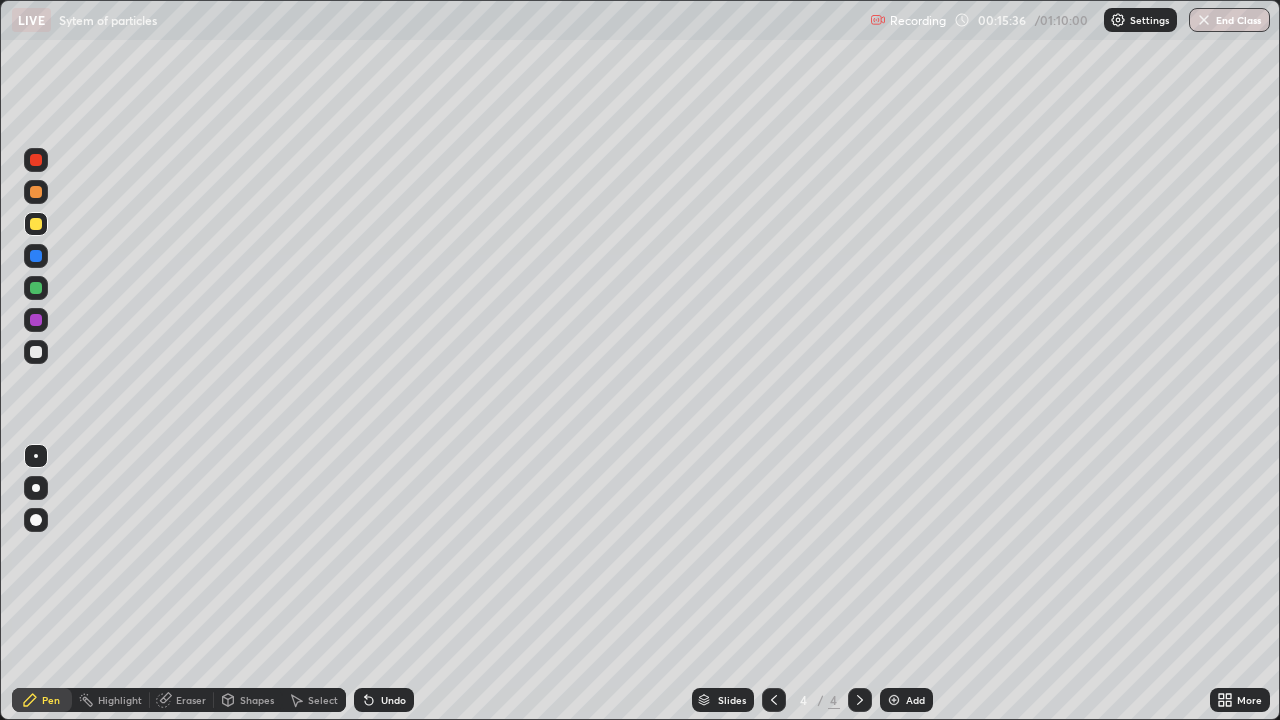 click on "Select" at bounding box center [323, 700] 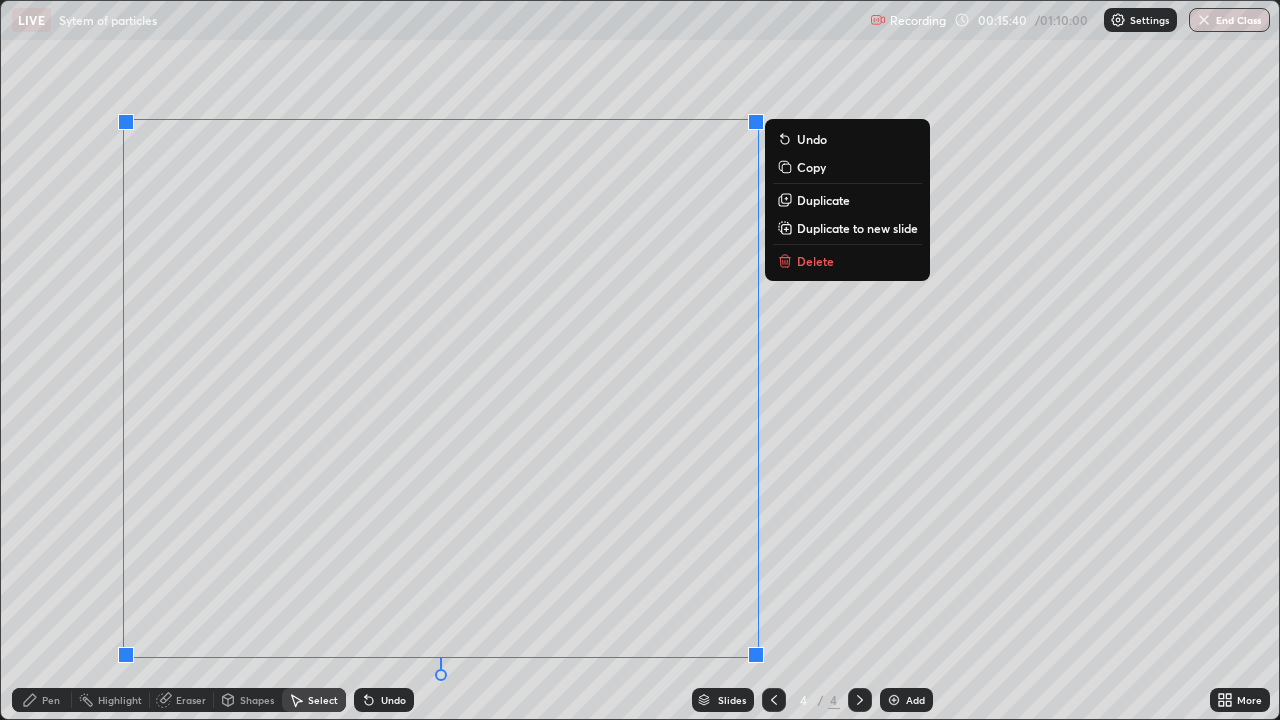 click on "Delete" at bounding box center (815, 261) 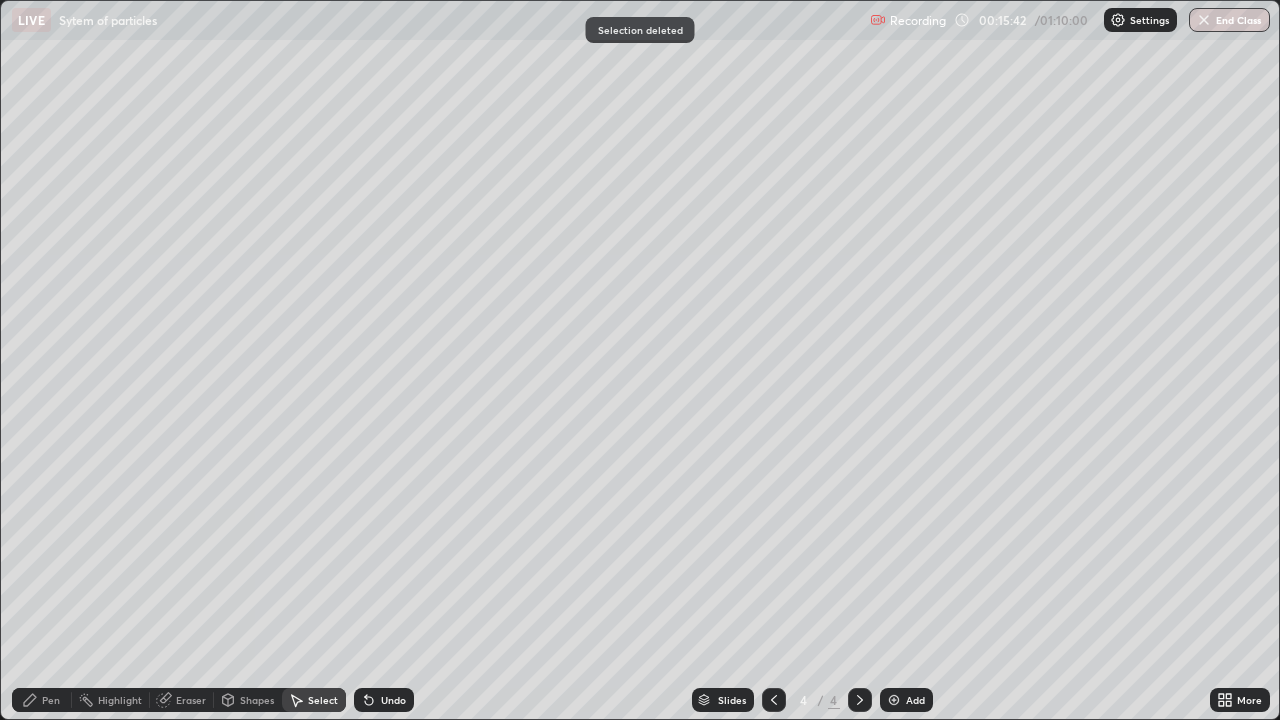 click on "Pen" at bounding box center (51, 700) 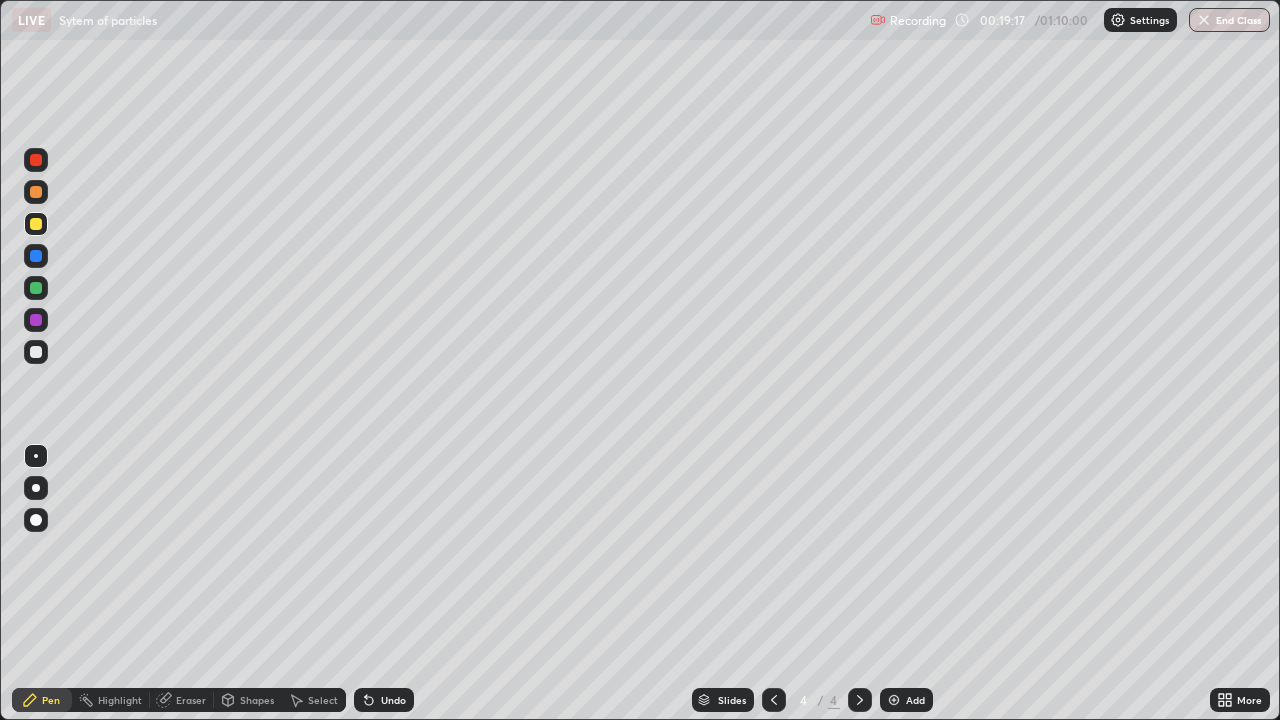 click on "Eraser" at bounding box center [191, 700] 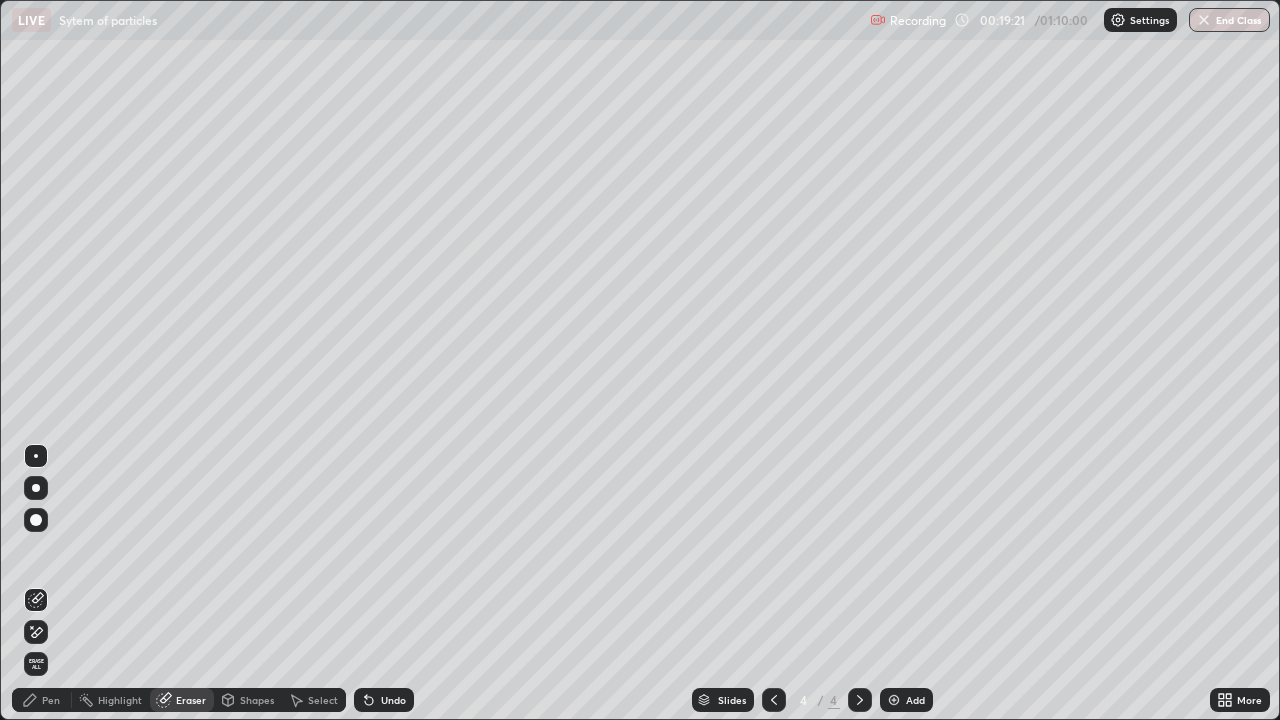 click on "Pen" at bounding box center (51, 700) 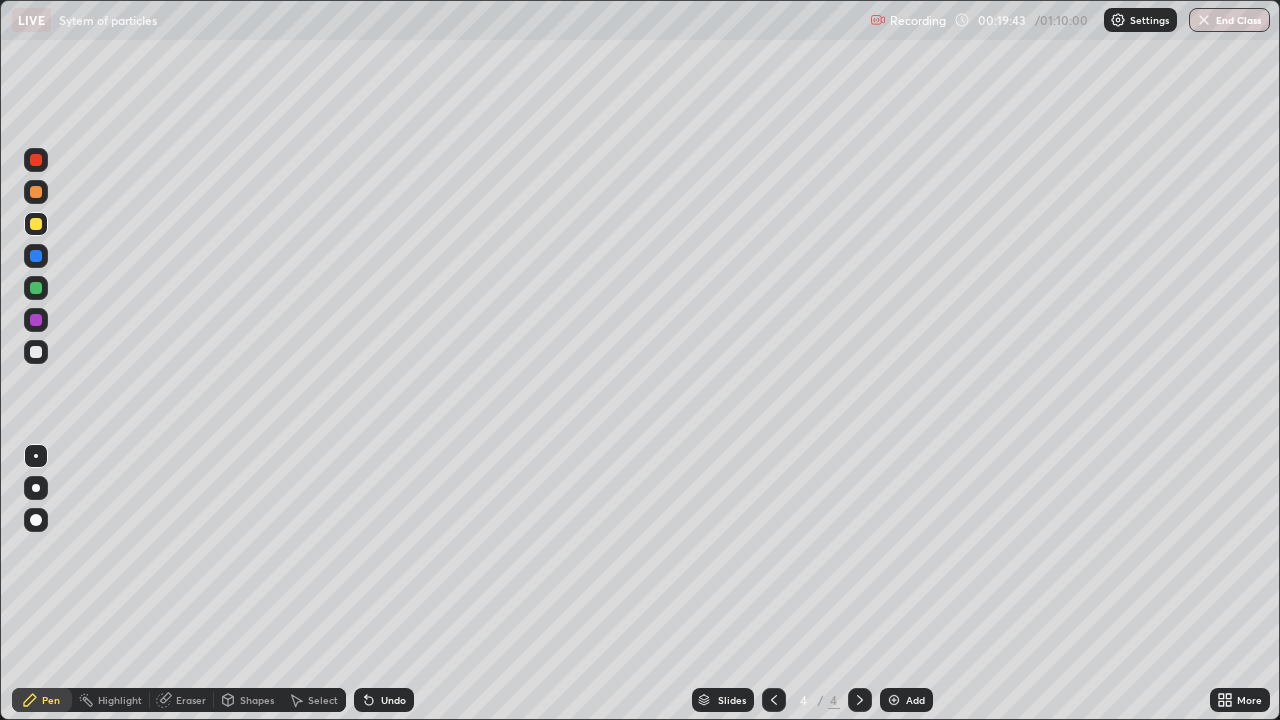click on "Eraser" at bounding box center (191, 700) 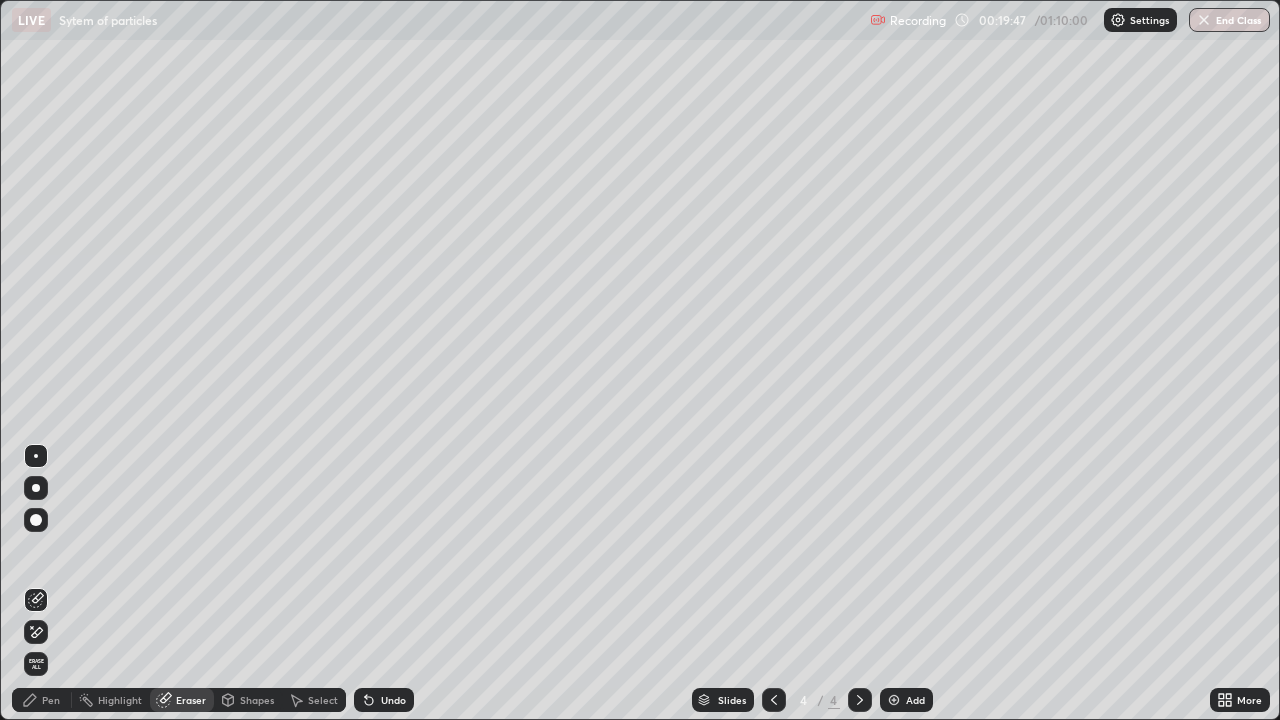 click on "Pen" at bounding box center (42, 700) 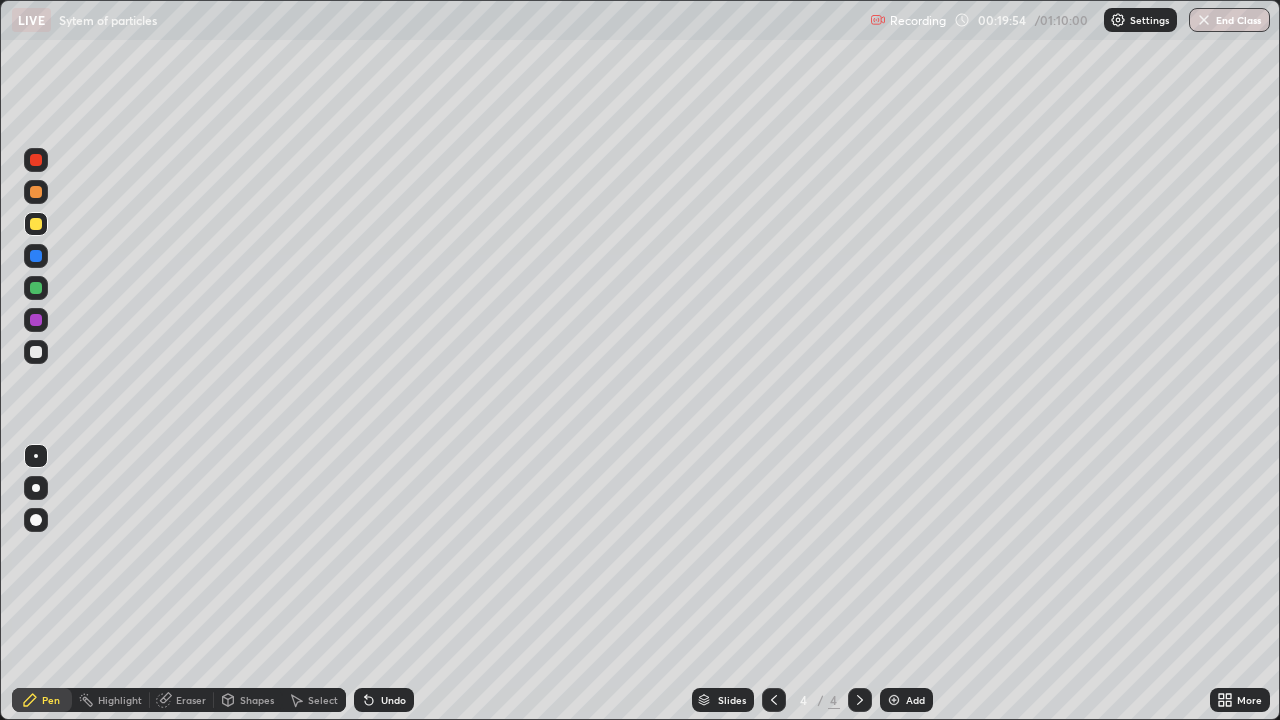 click on "Undo" at bounding box center (393, 700) 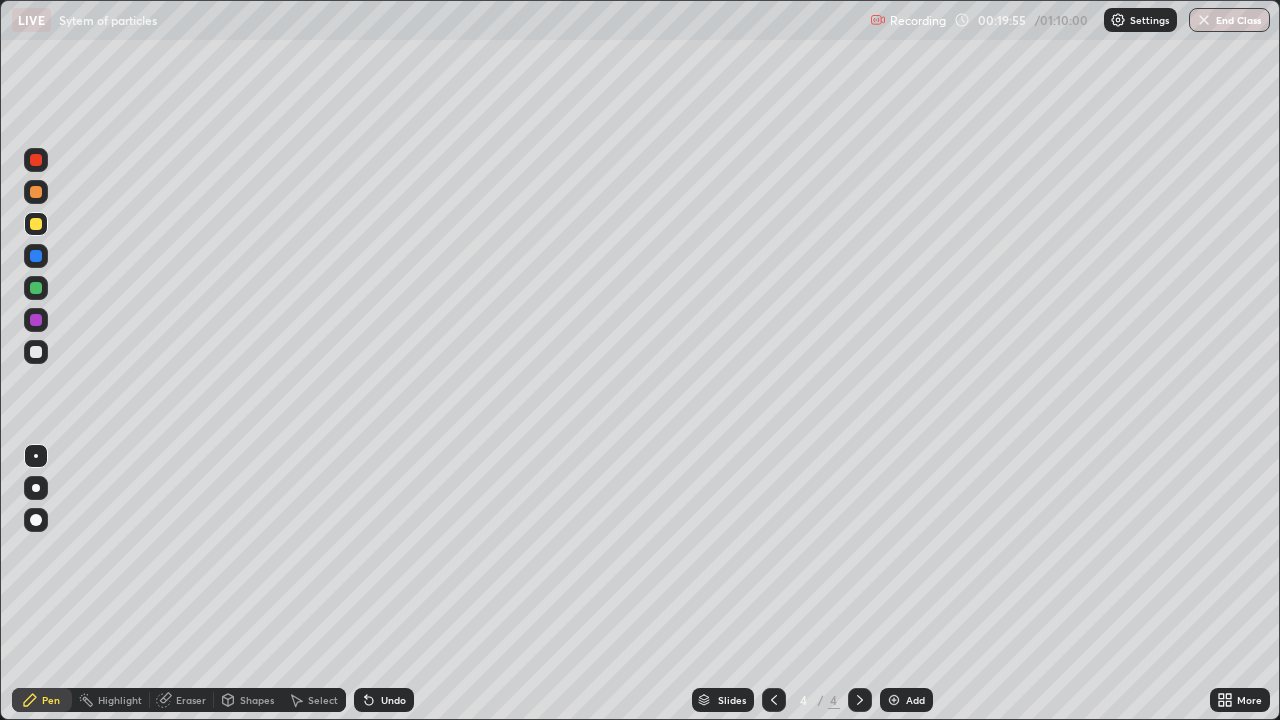 click on "Undo" at bounding box center (393, 700) 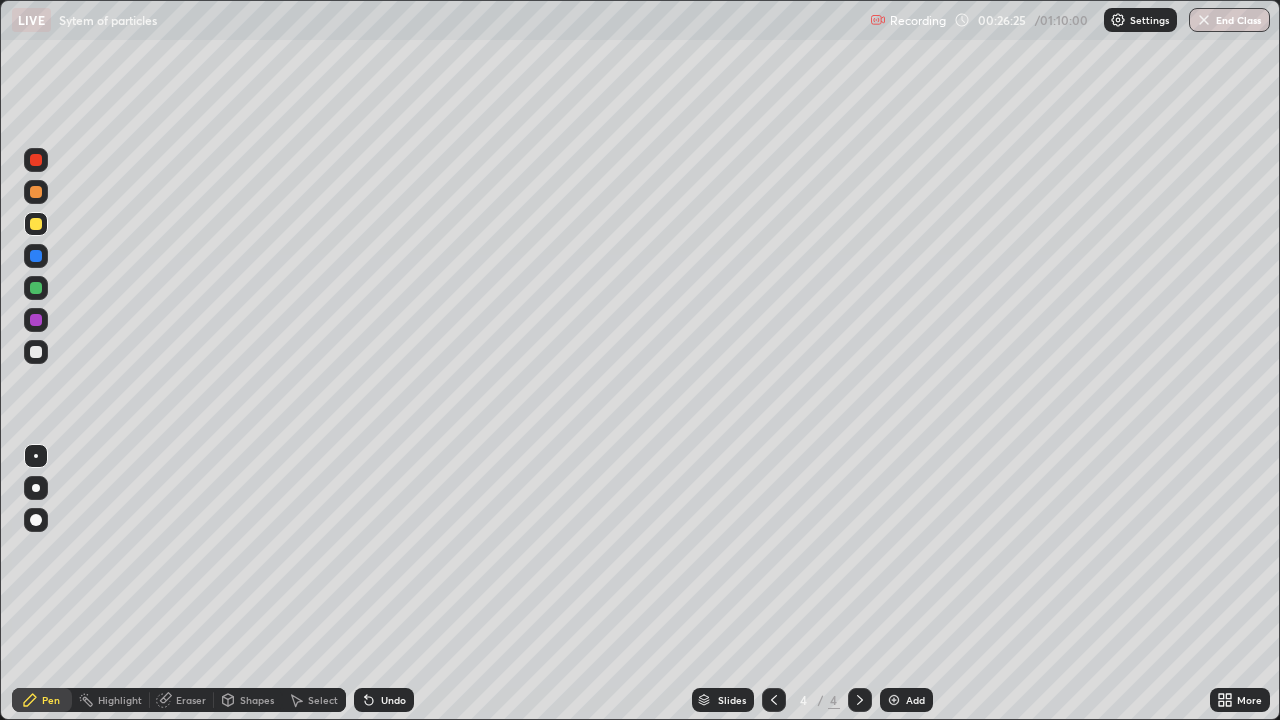 click on "Add" at bounding box center (915, 700) 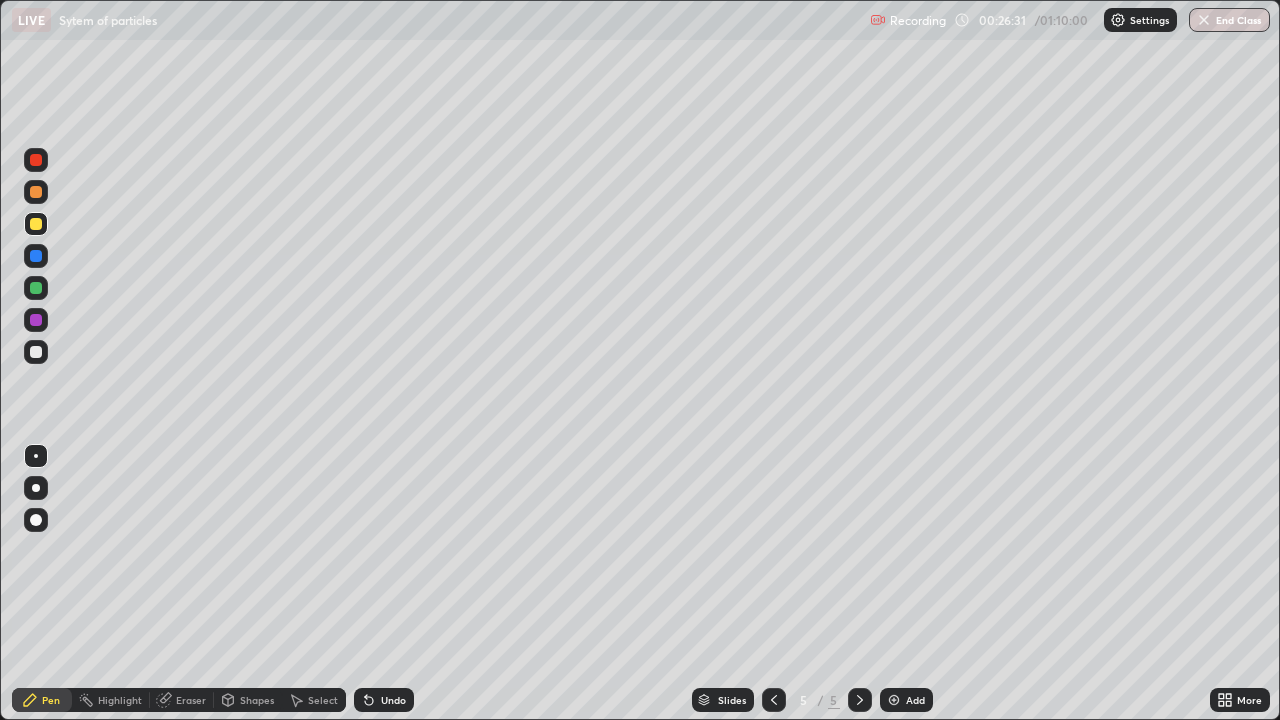 click 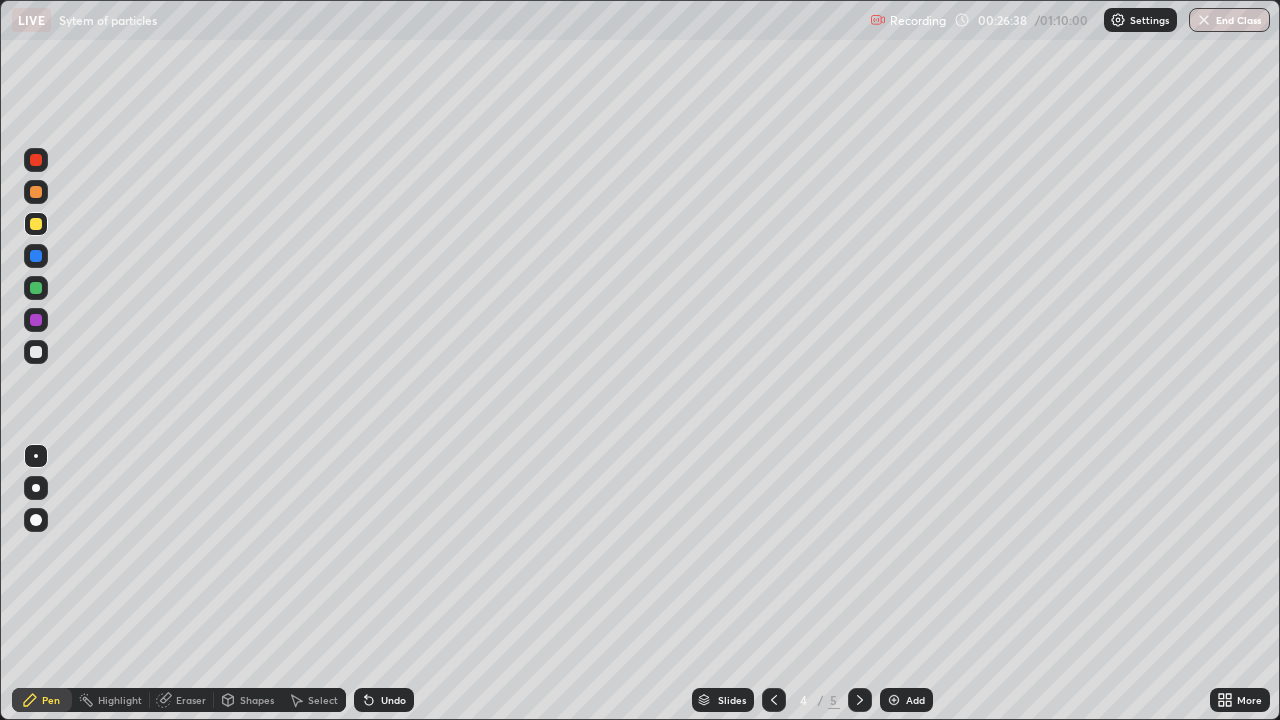 click on "Eraser" at bounding box center (182, 700) 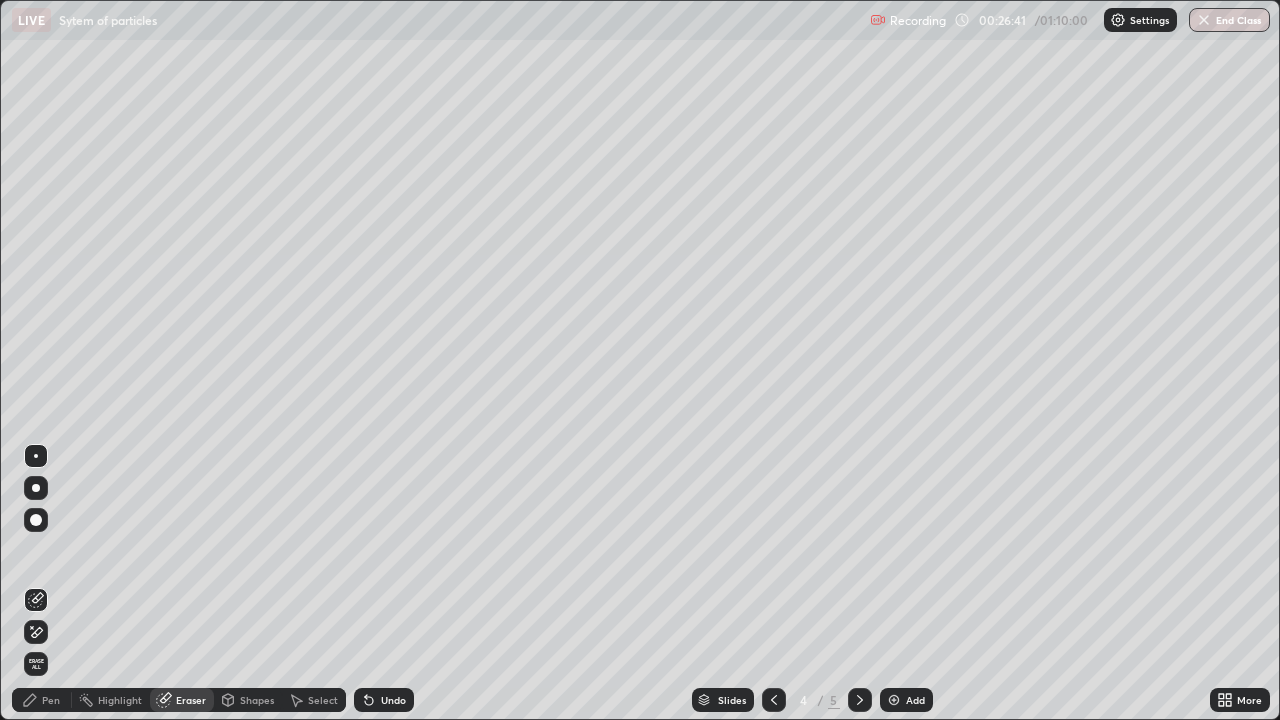 click on "Pen" at bounding box center (51, 700) 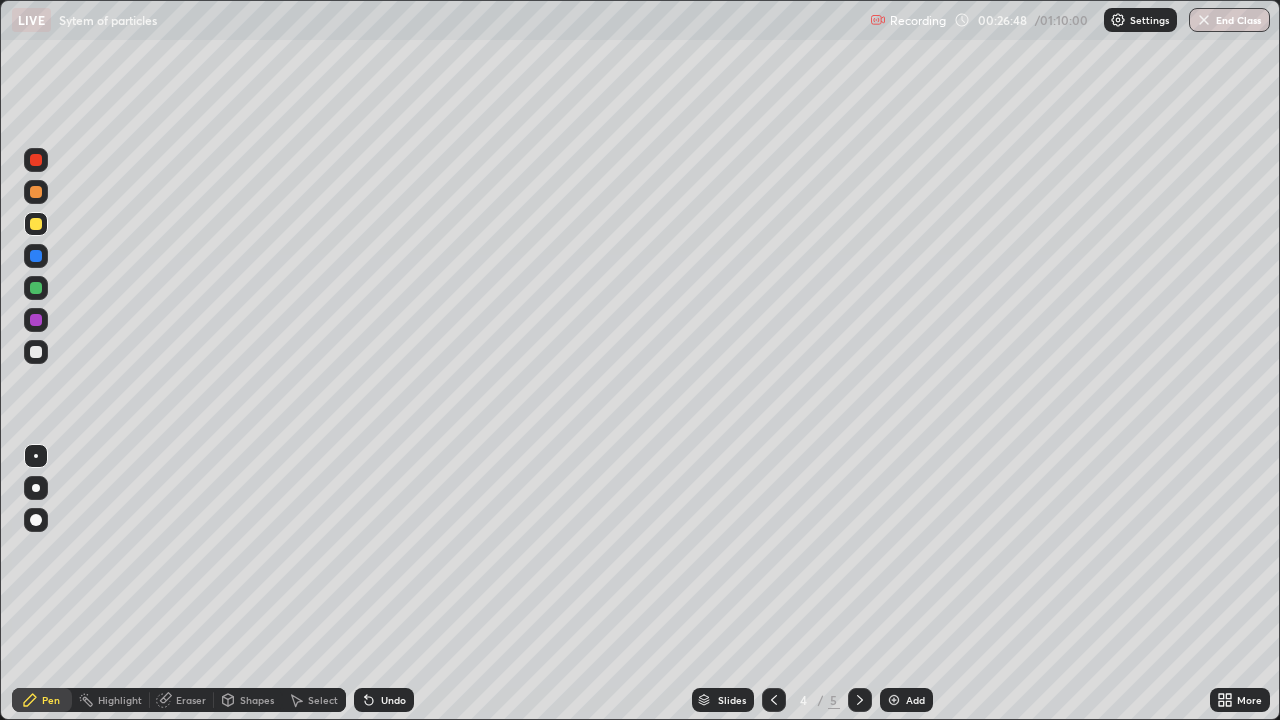 click on "Eraser" at bounding box center [191, 700] 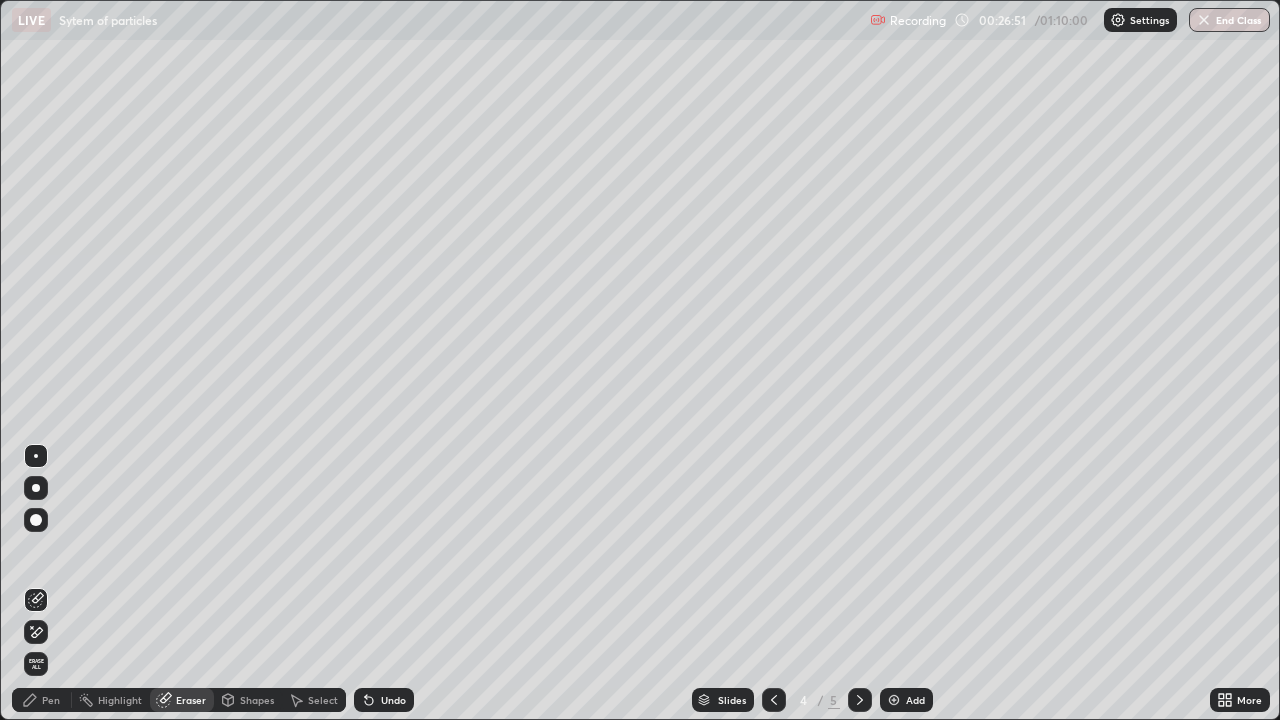 click on "Pen" at bounding box center [51, 700] 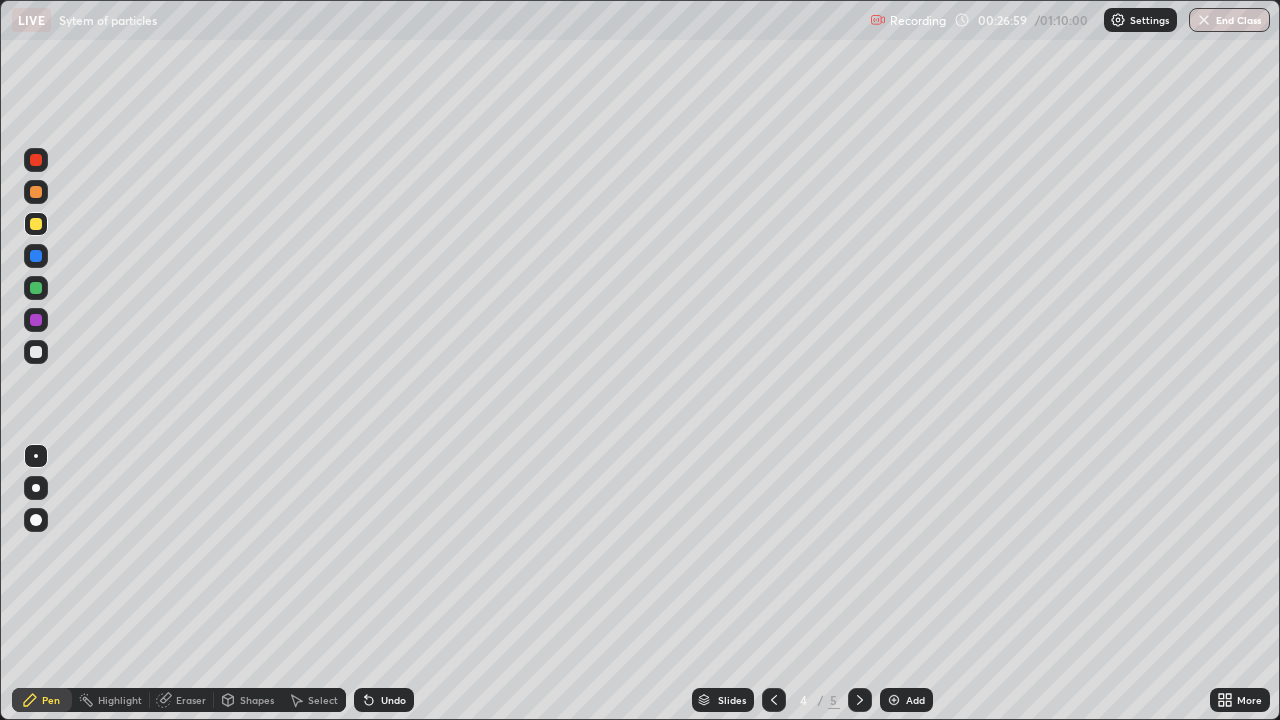 click 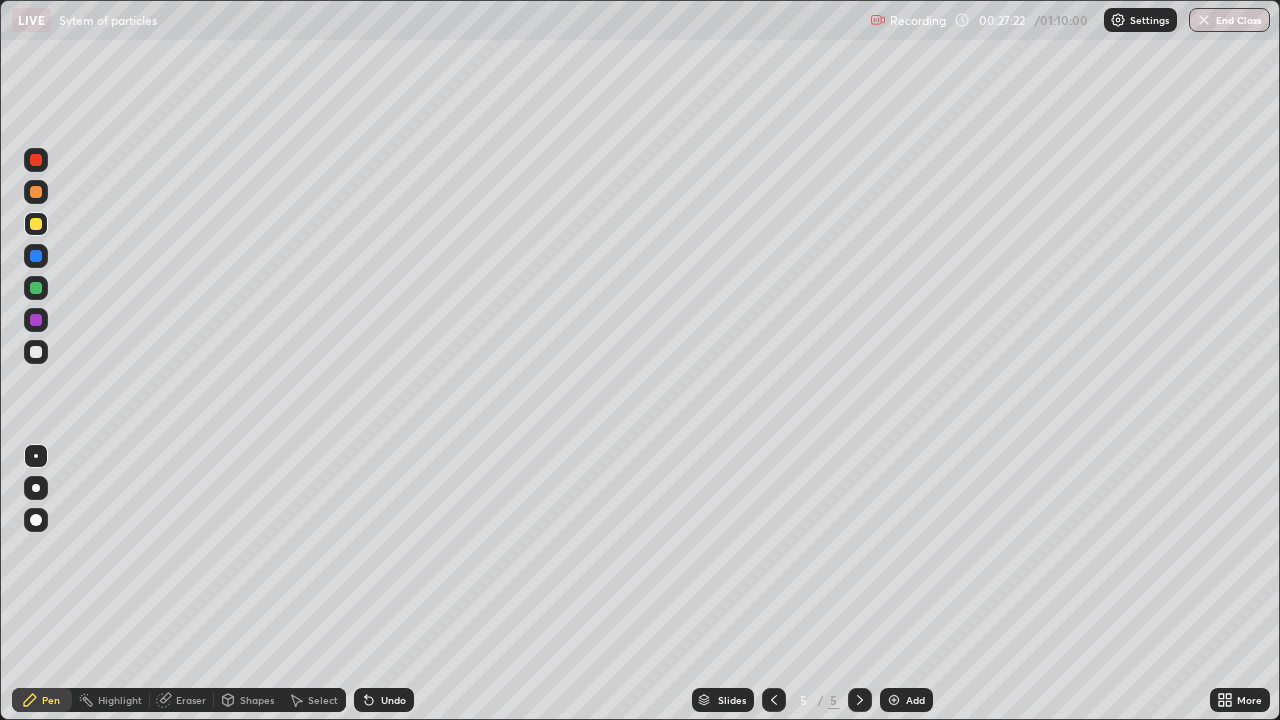 click on "Undo" at bounding box center [393, 700] 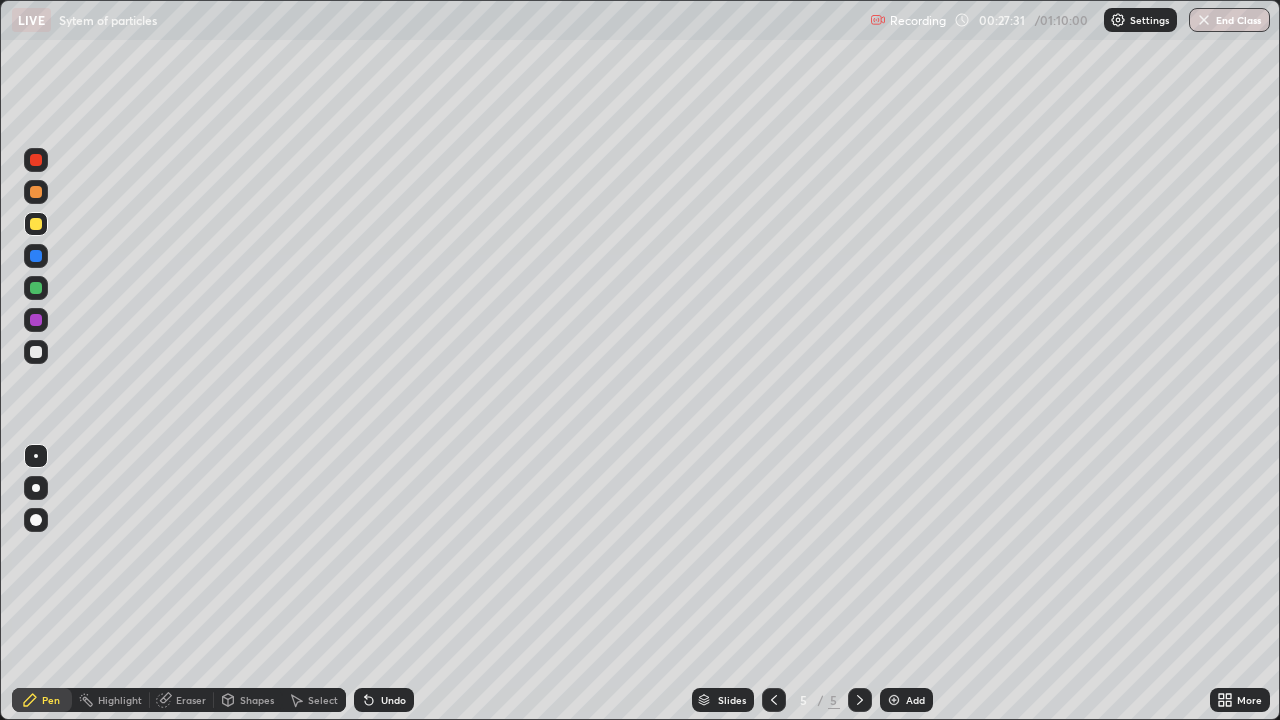 click on "Undo" at bounding box center (393, 700) 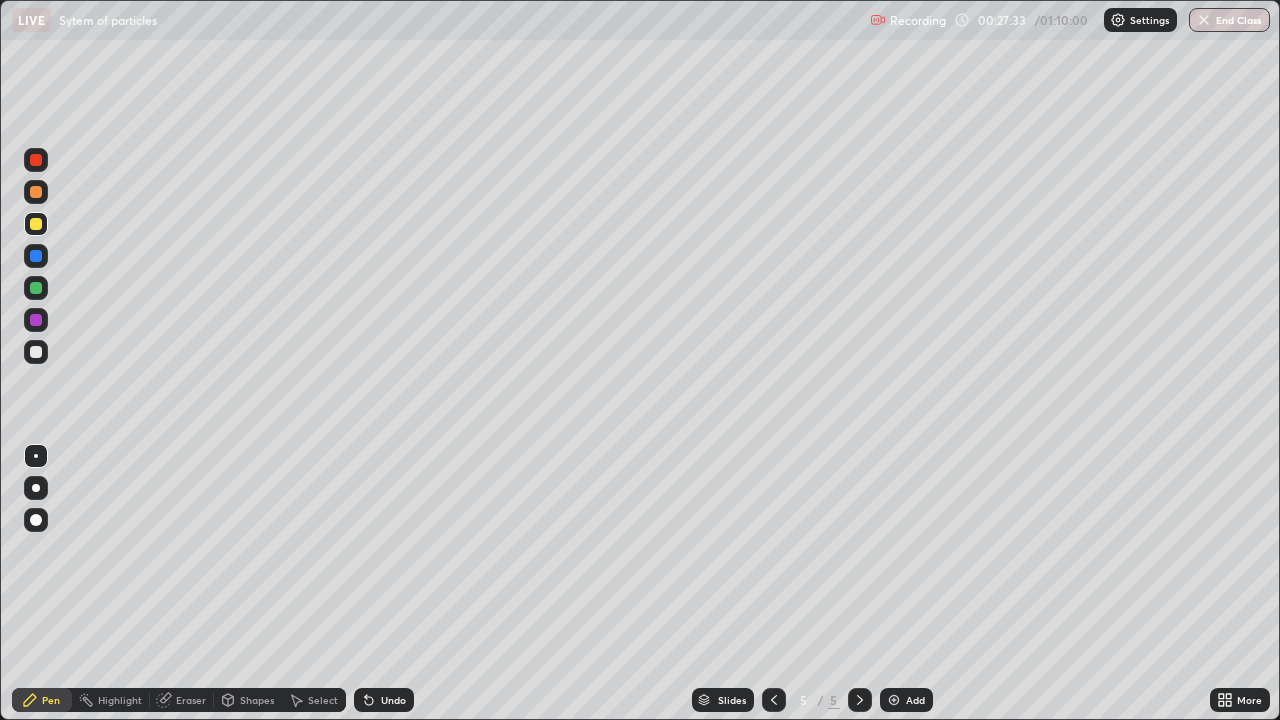 click on "Undo" at bounding box center (384, 700) 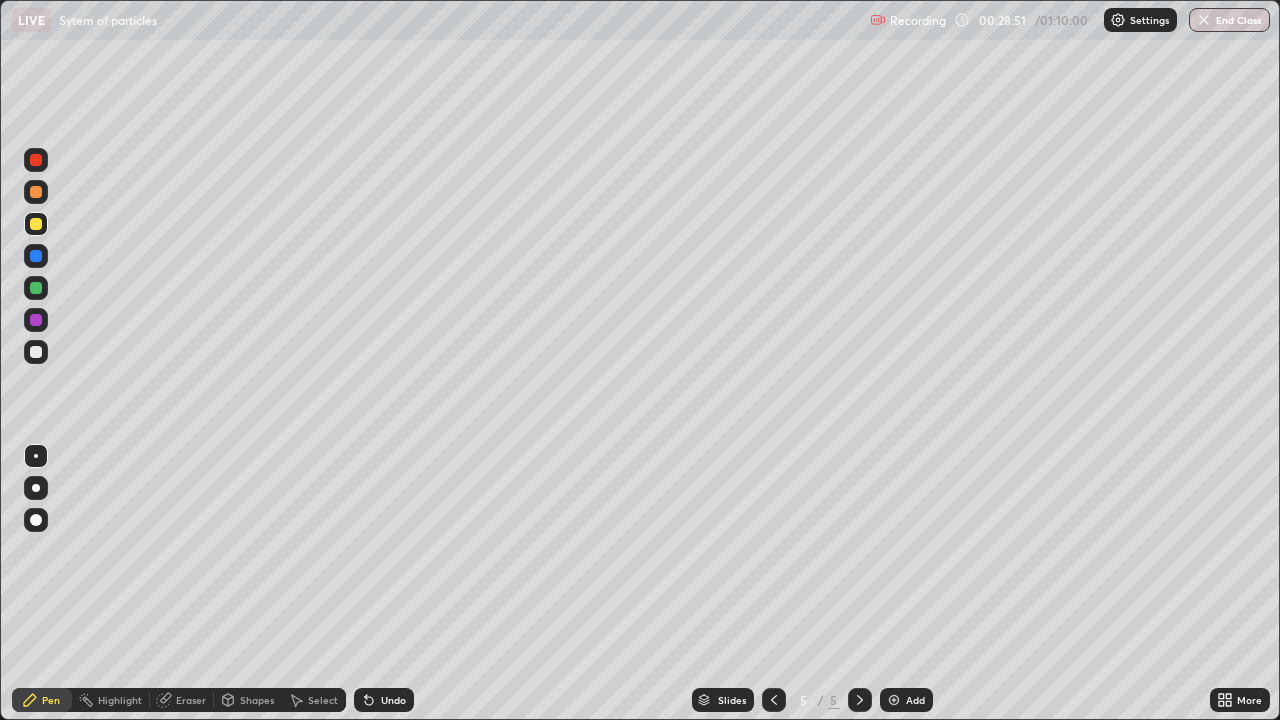 click at bounding box center (36, 352) 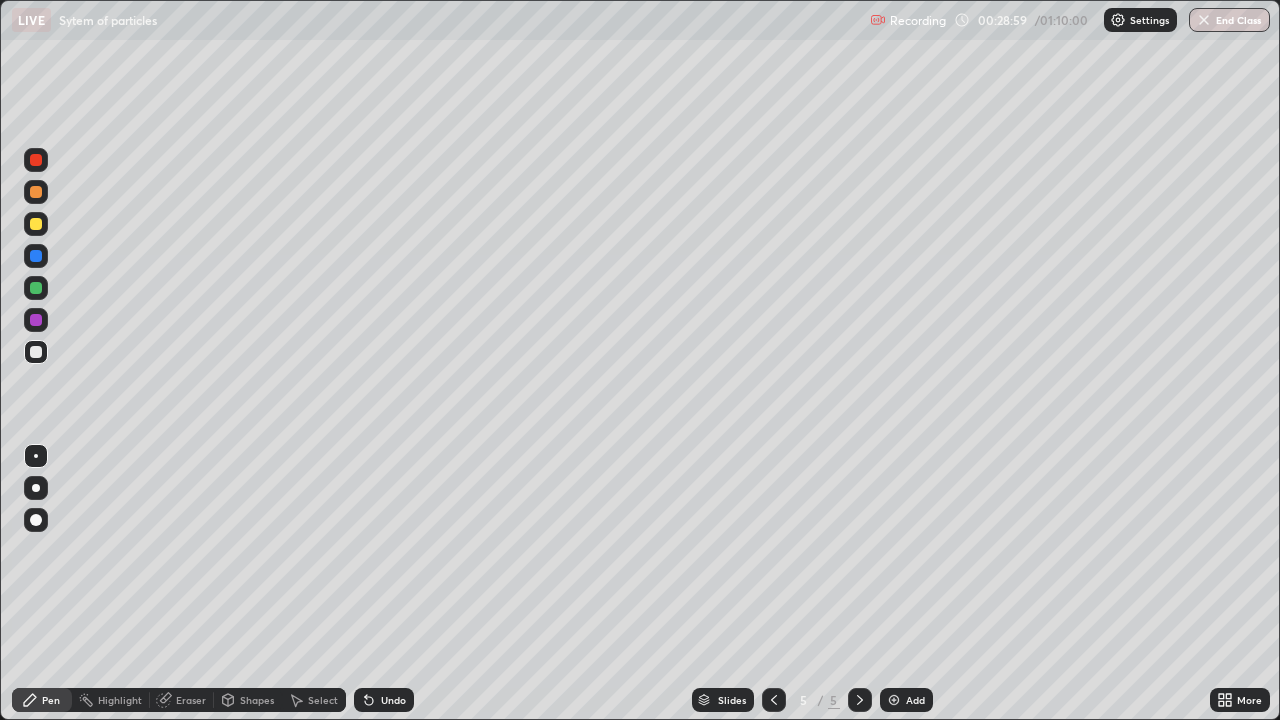 click on "Pen" at bounding box center (51, 700) 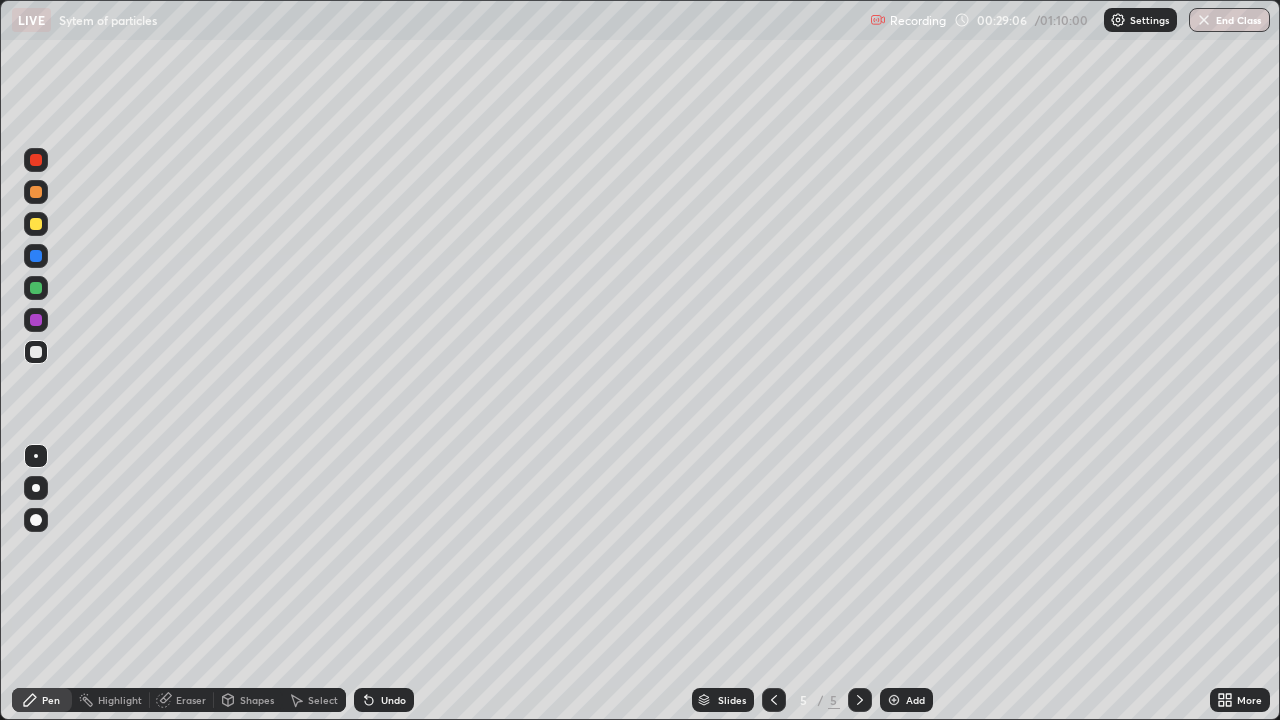 click 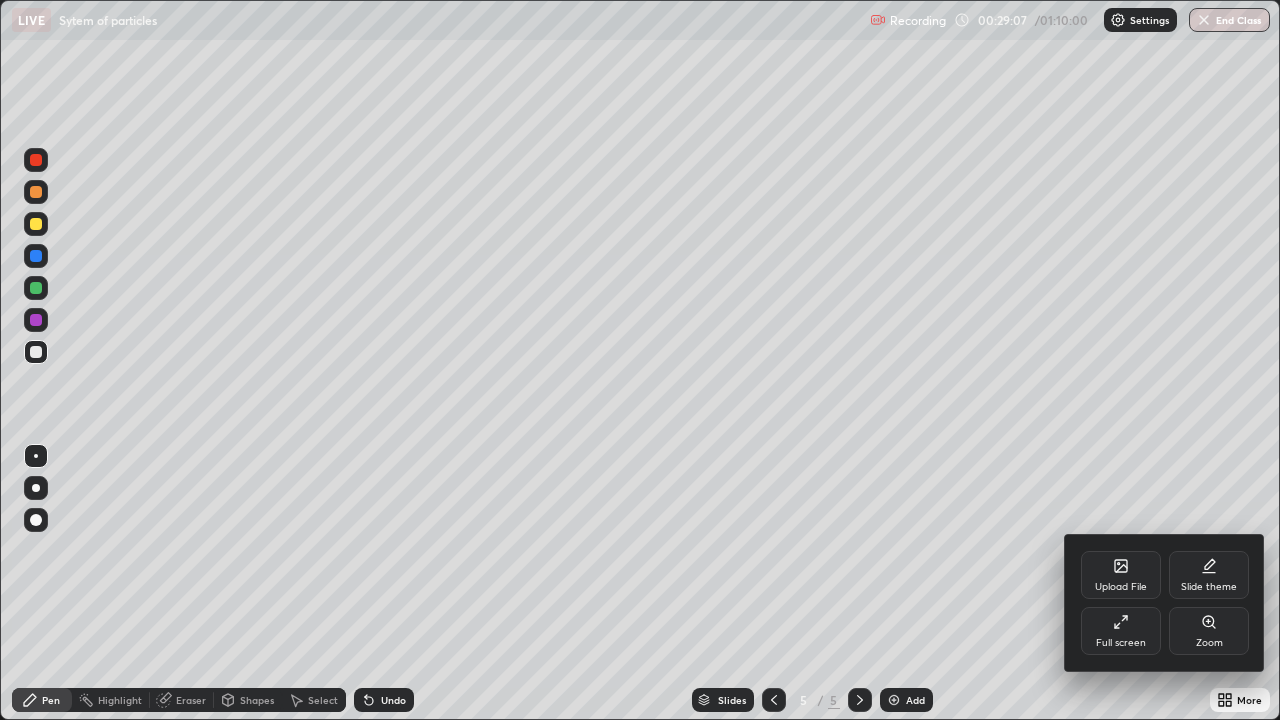 click on "Full screen" at bounding box center [1121, 631] 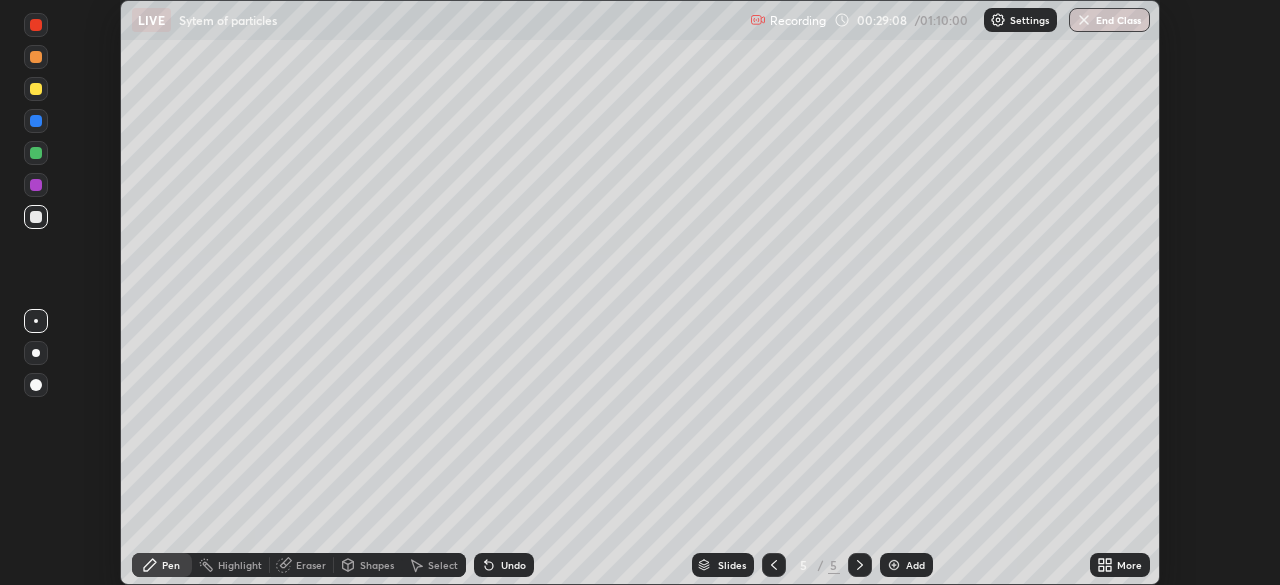 scroll, scrollTop: 585, scrollLeft: 1280, axis: both 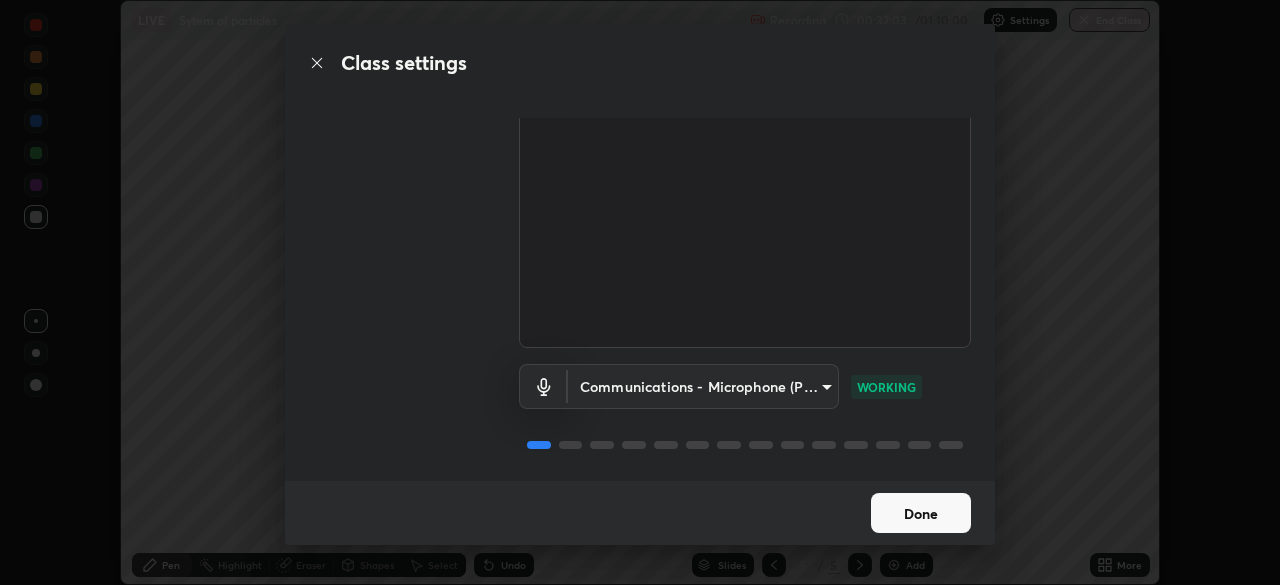 click on "Done" at bounding box center (921, 513) 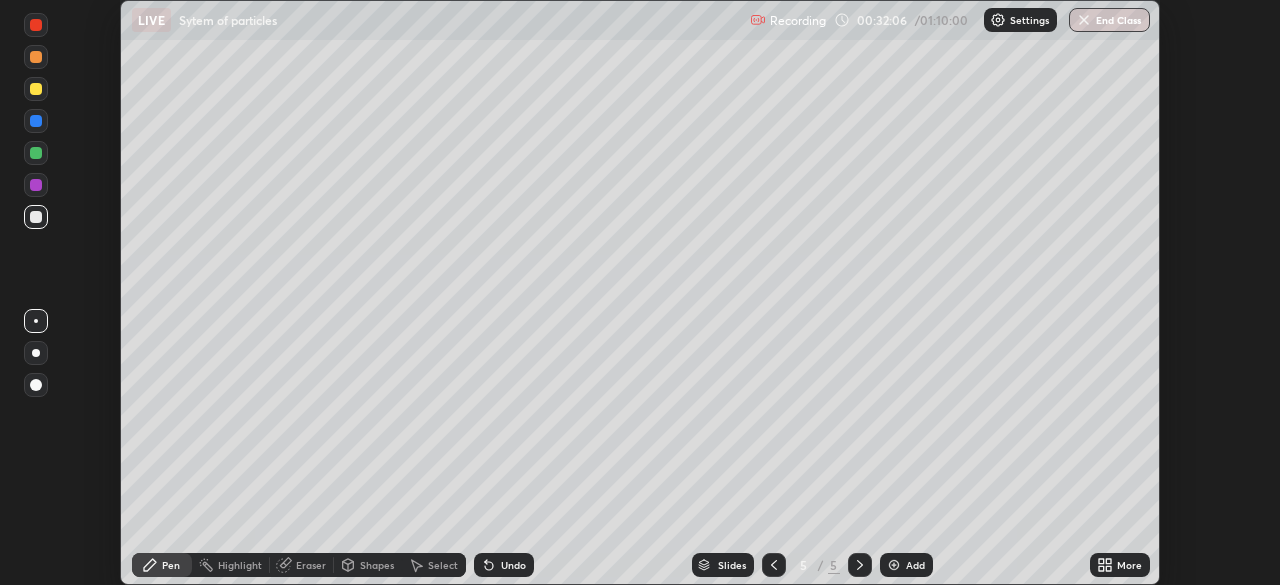 click on "More" at bounding box center (1120, 565) 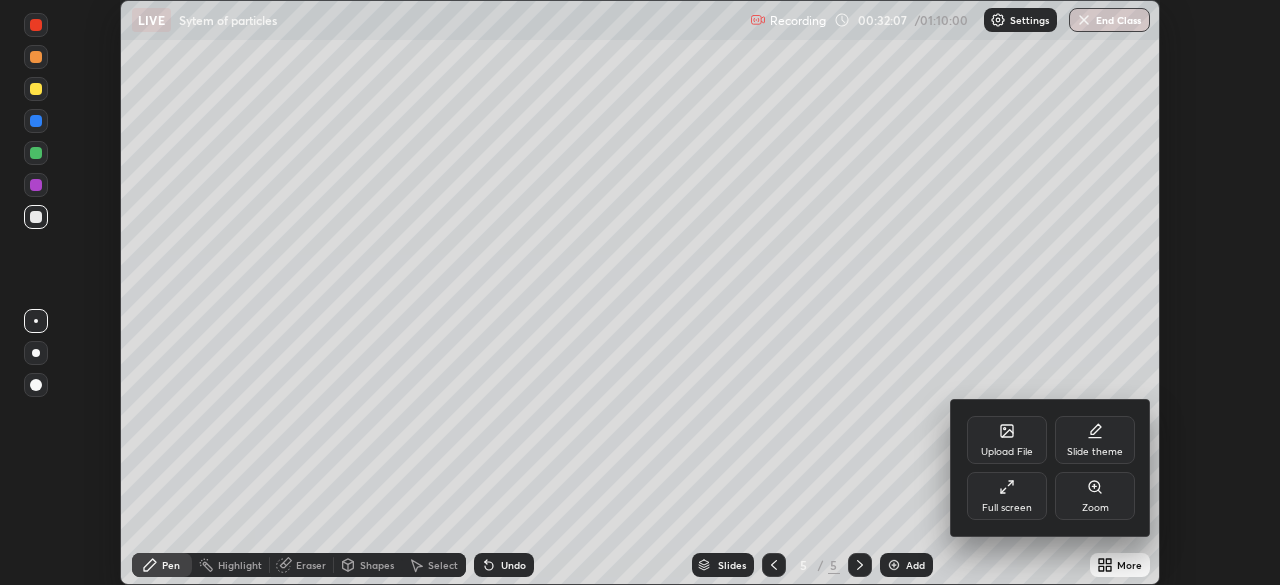 click on "Full screen" at bounding box center (1007, 496) 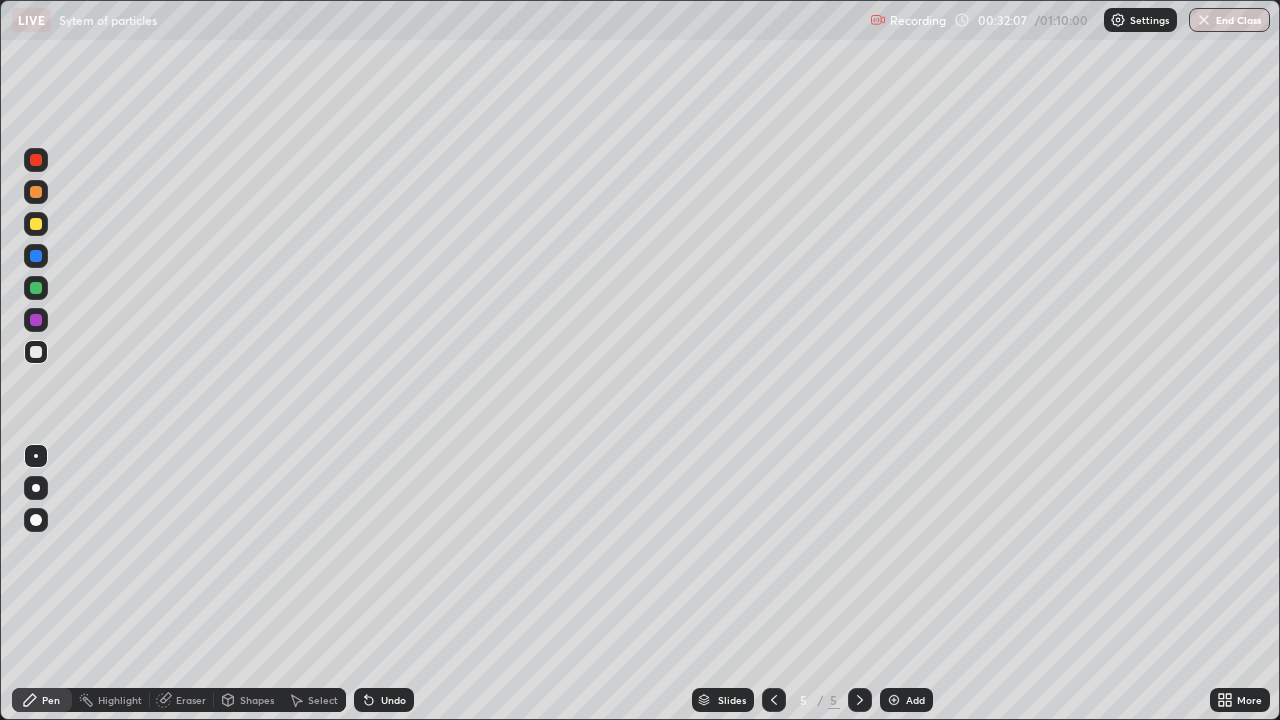 scroll, scrollTop: 99280, scrollLeft: 98720, axis: both 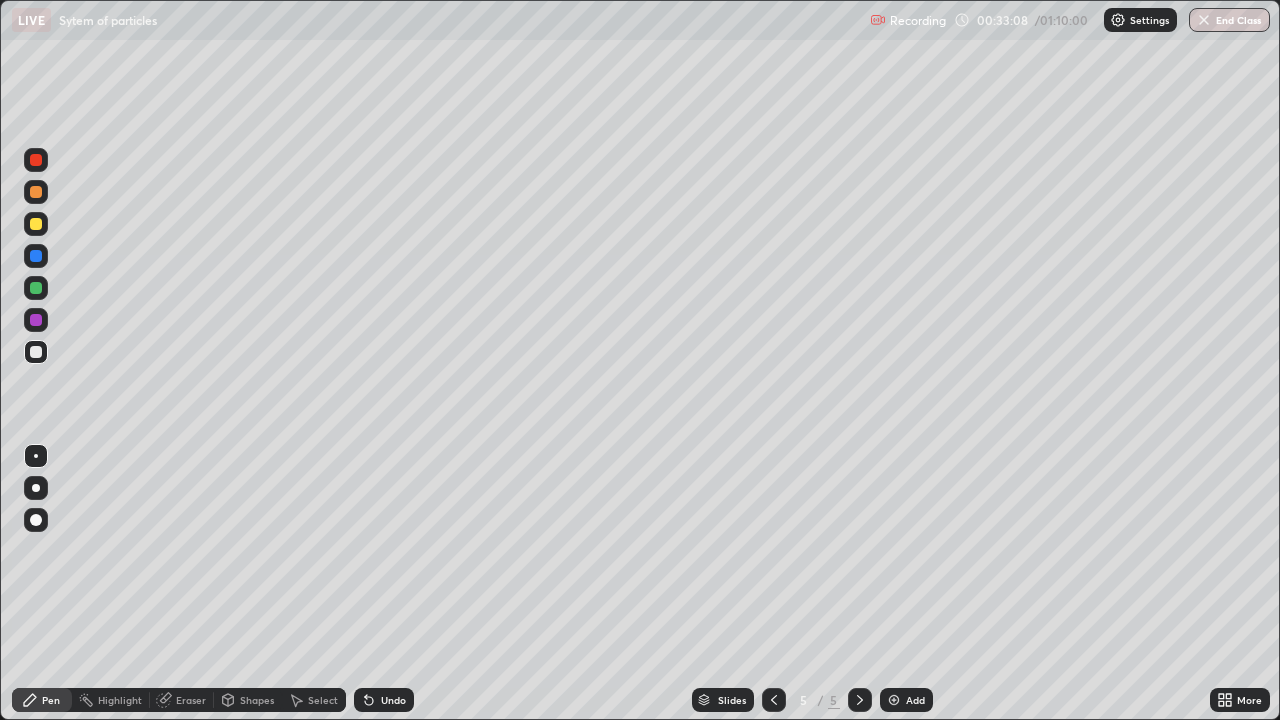 click at bounding box center [36, 320] 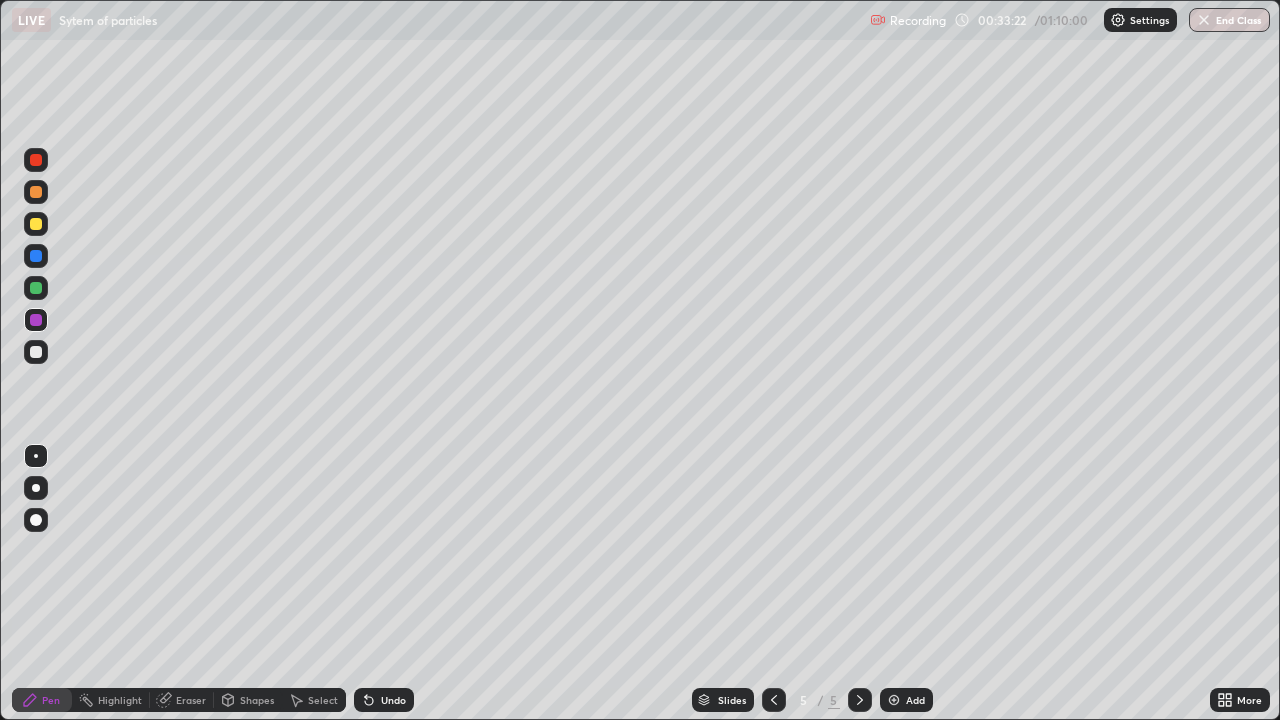click at bounding box center (36, 352) 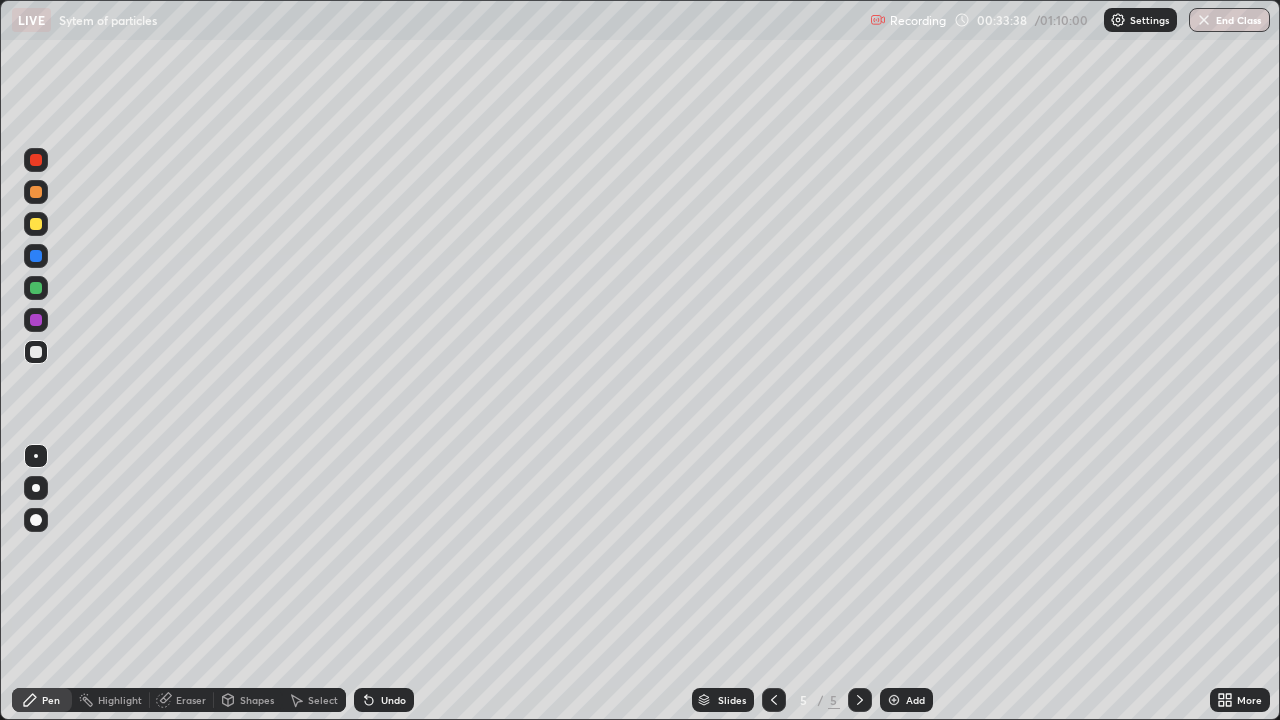 click on "Undo" at bounding box center (393, 700) 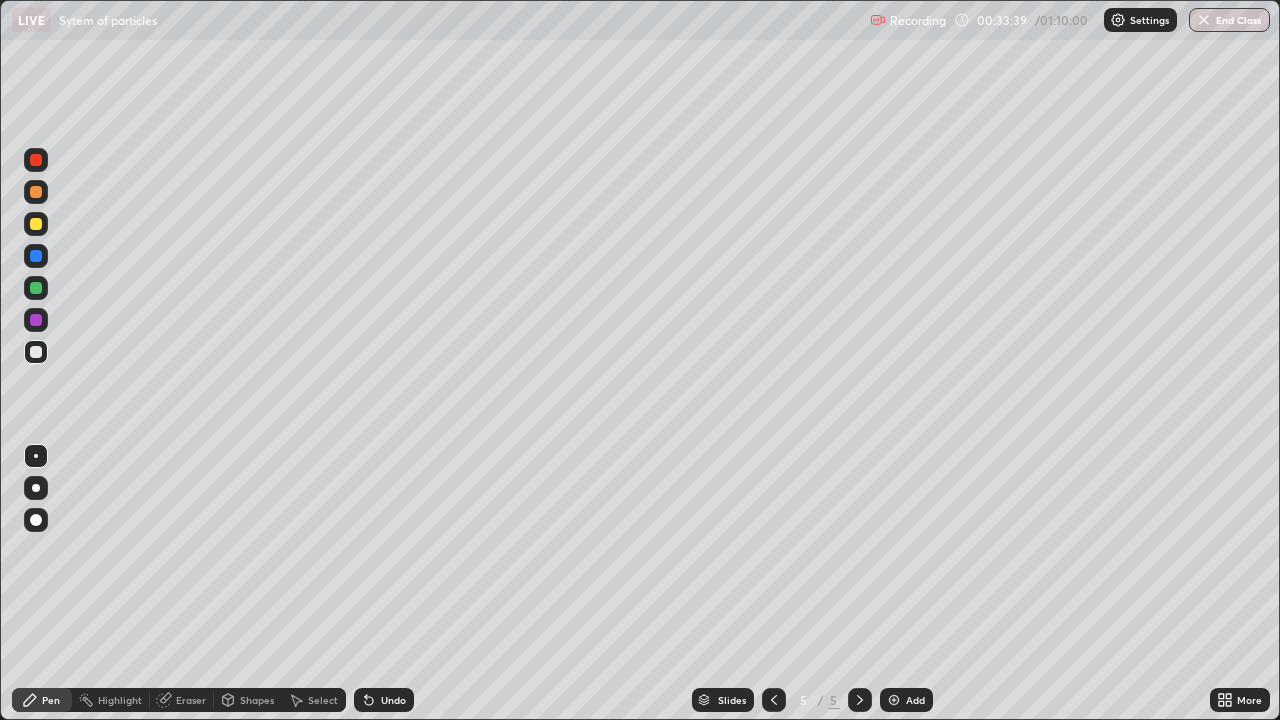 click at bounding box center [36, 288] 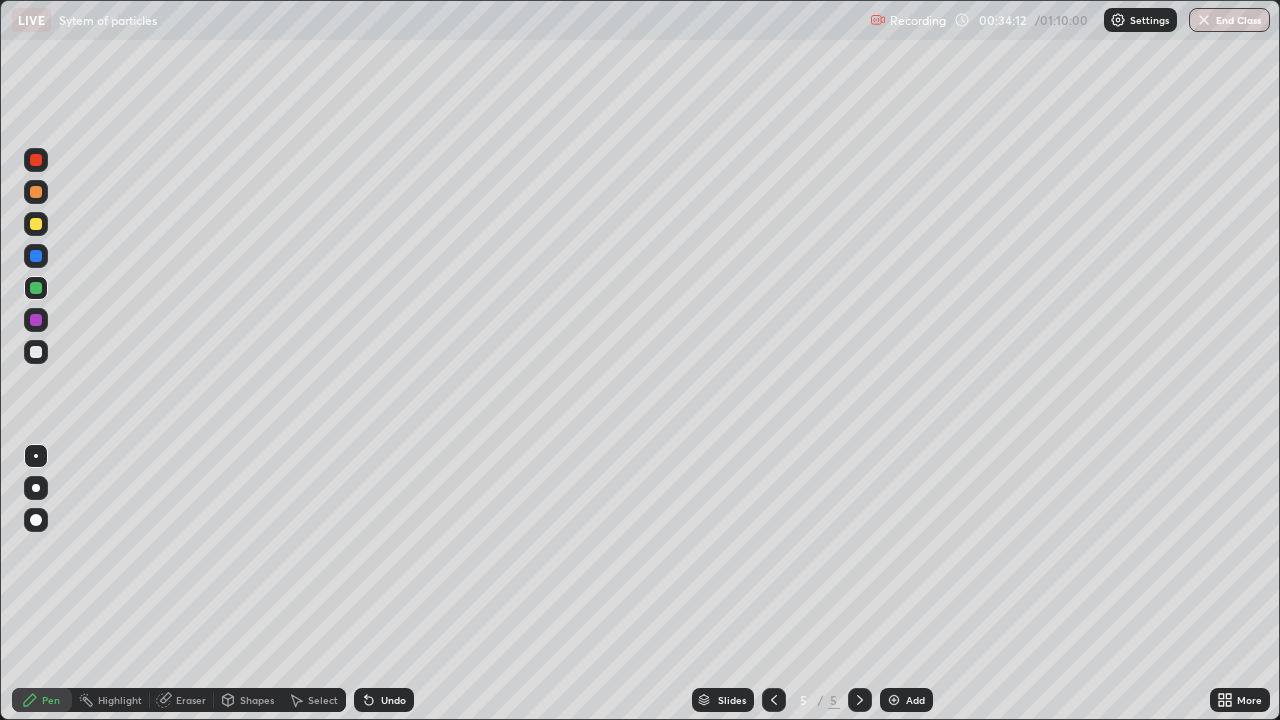 click at bounding box center [36, 224] 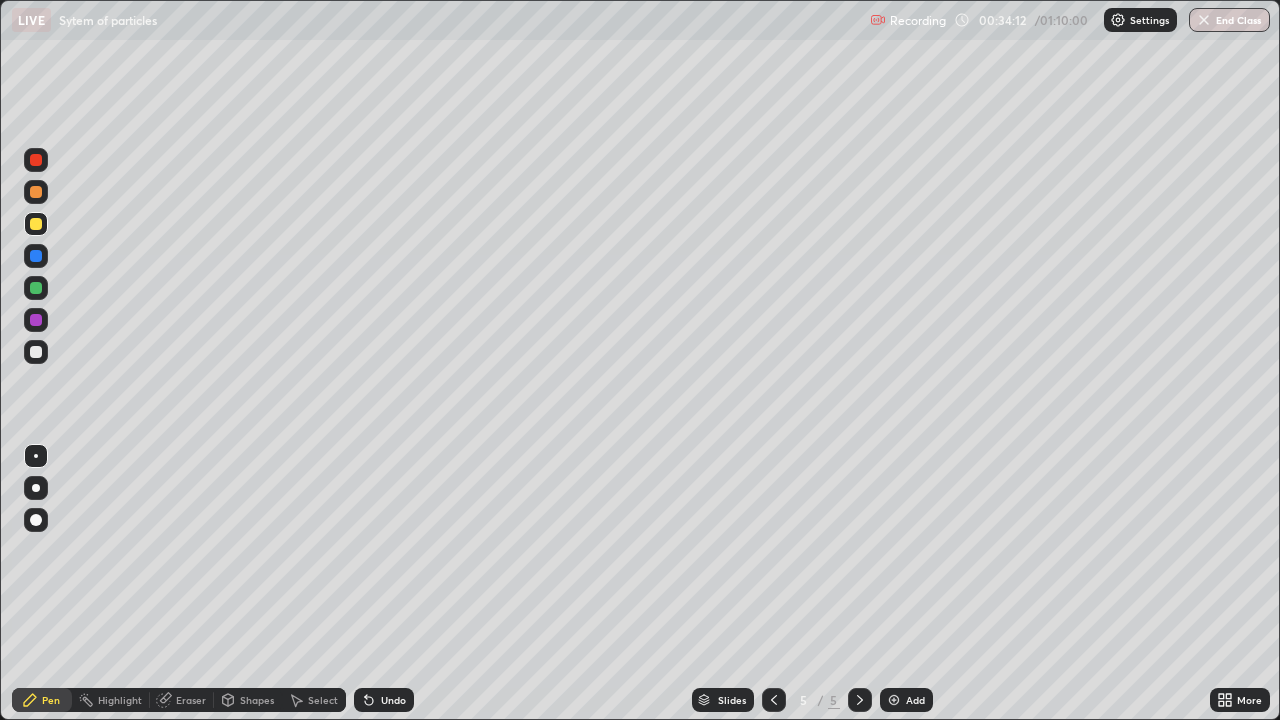 click at bounding box center [36, 192] 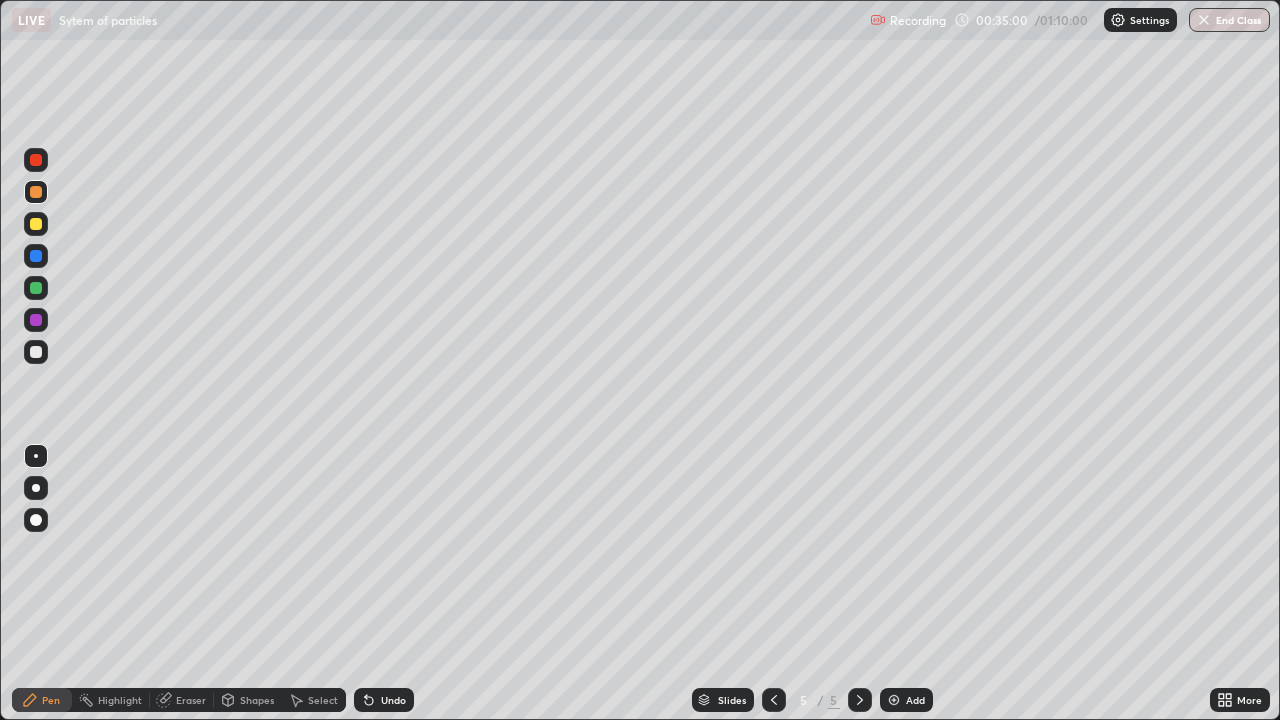 click on "Undo" at bounding box center [393, 700] 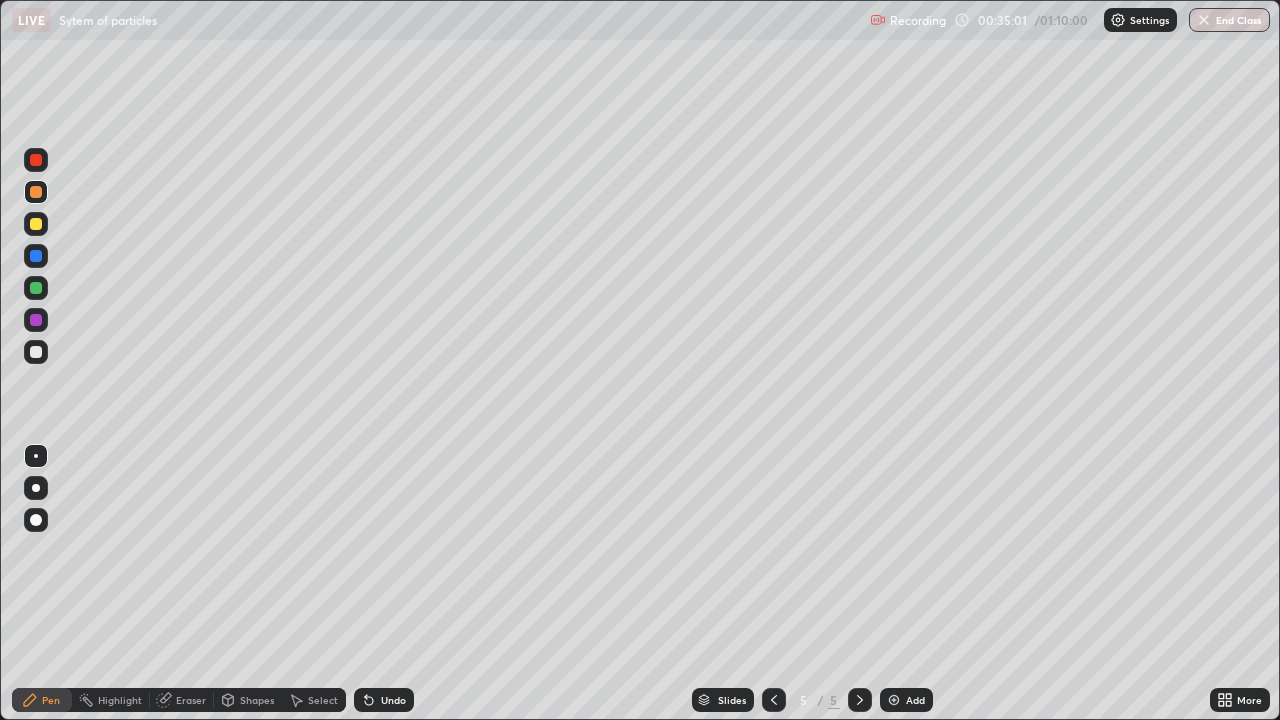 click on "Undo" at bounding box center [393, 700] 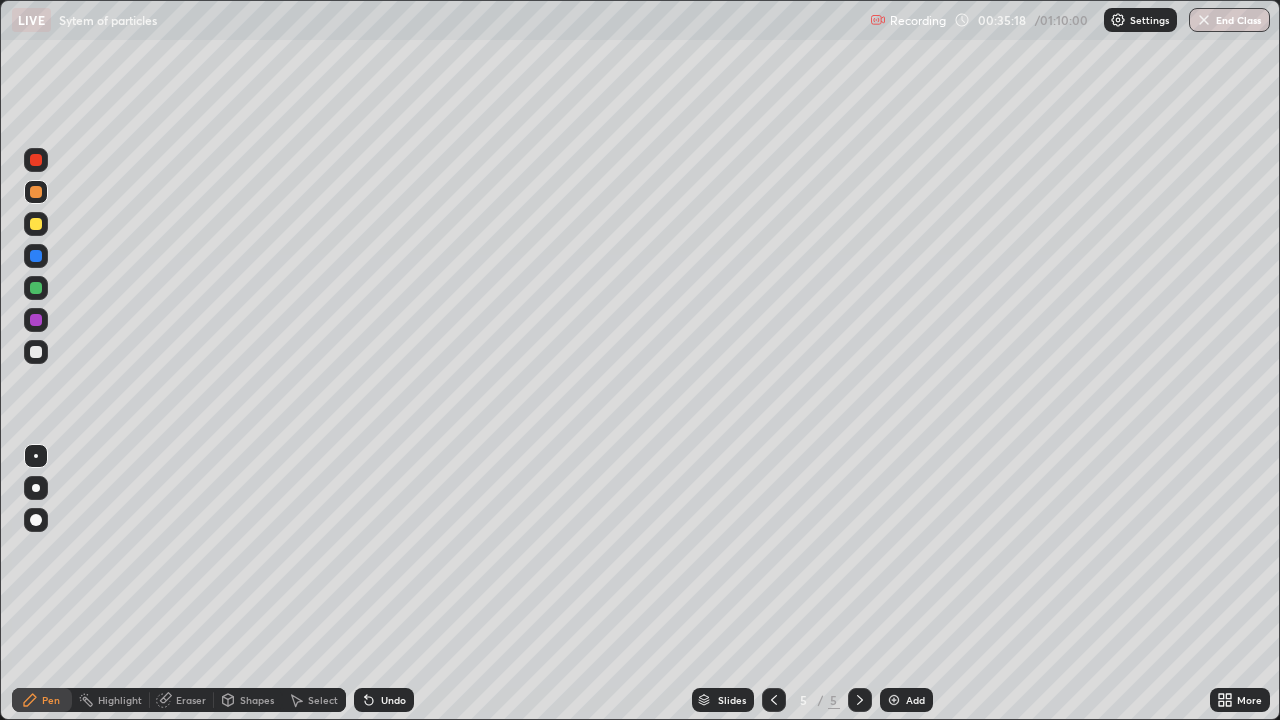 click on "Eraser" at bounding box center [191, 700] 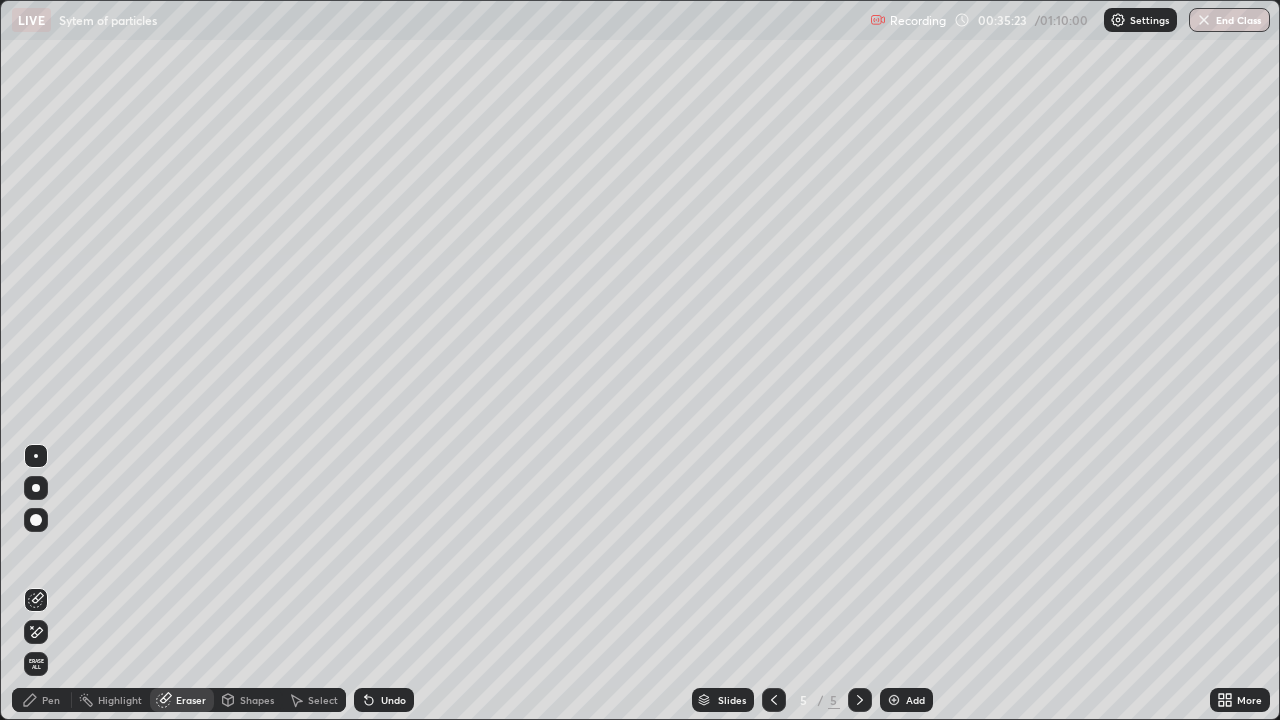 click on "Pen" at bounding box center [51, 700] 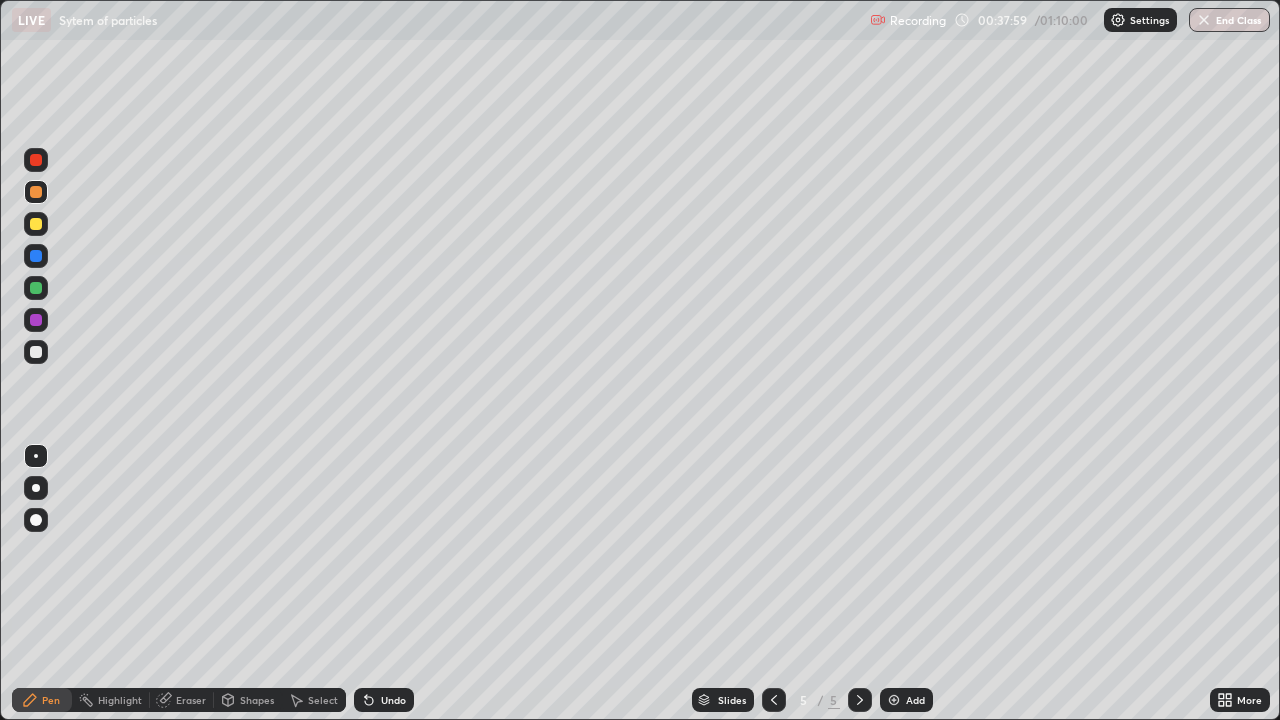 click on "Undo" at bounding box center [393, 700] 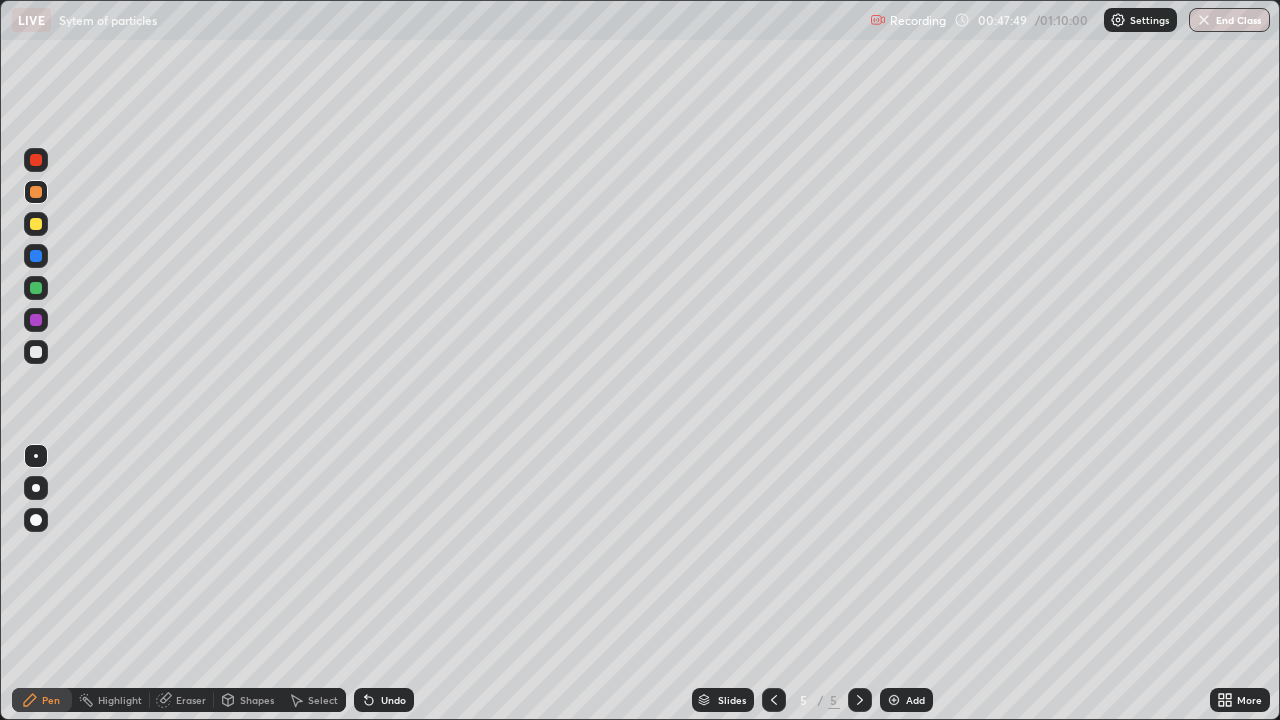 click at bounding box center [894, 700] 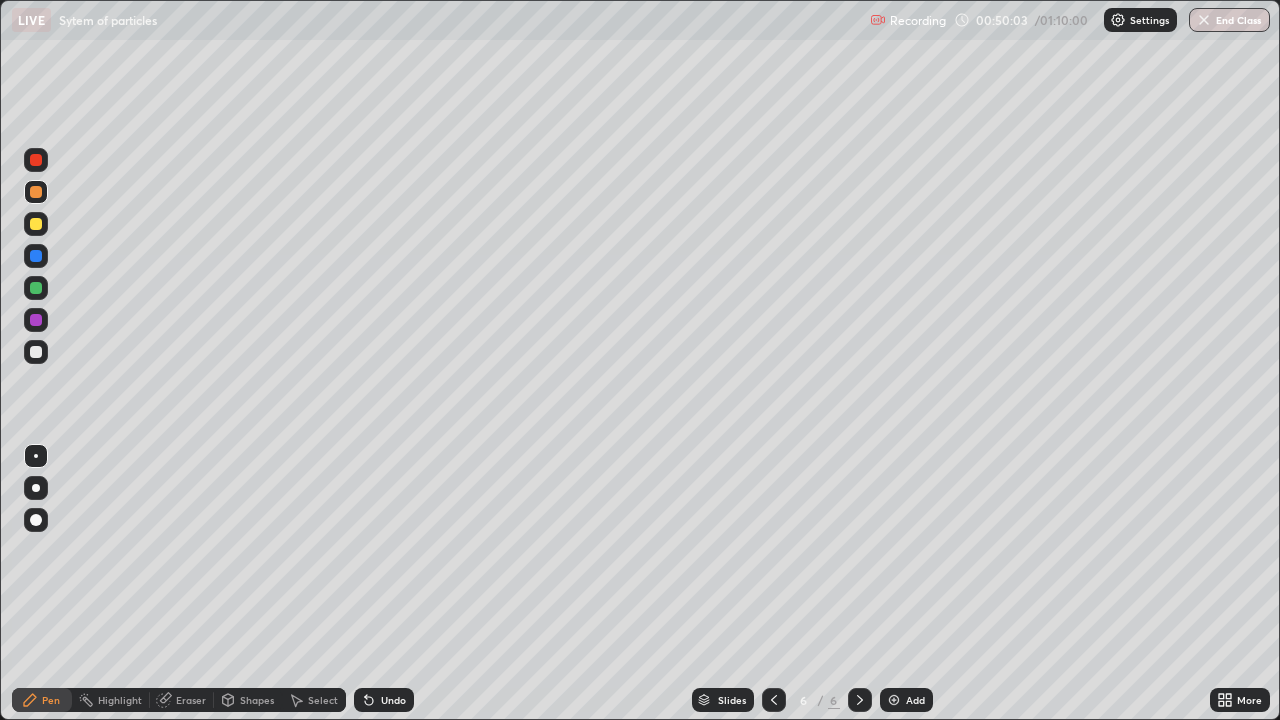 click at bounding box center [36, 288] 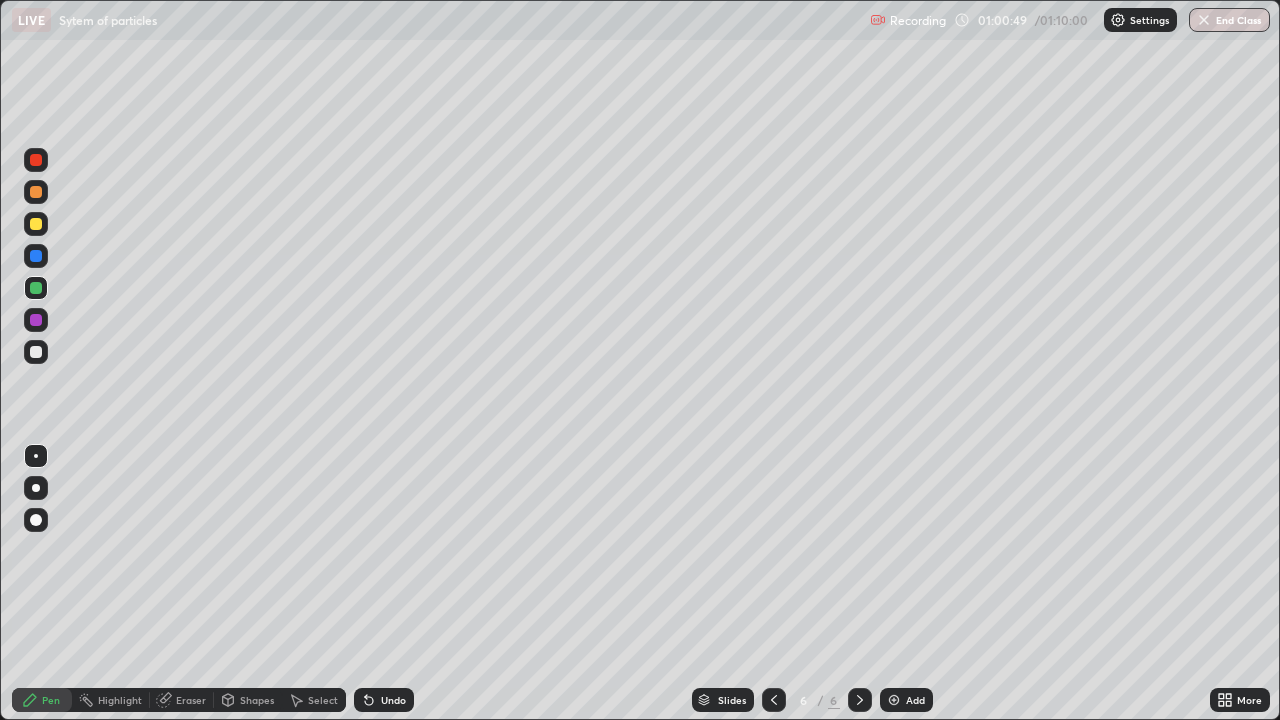click on "Eraser" at bounding box center [182, 700] 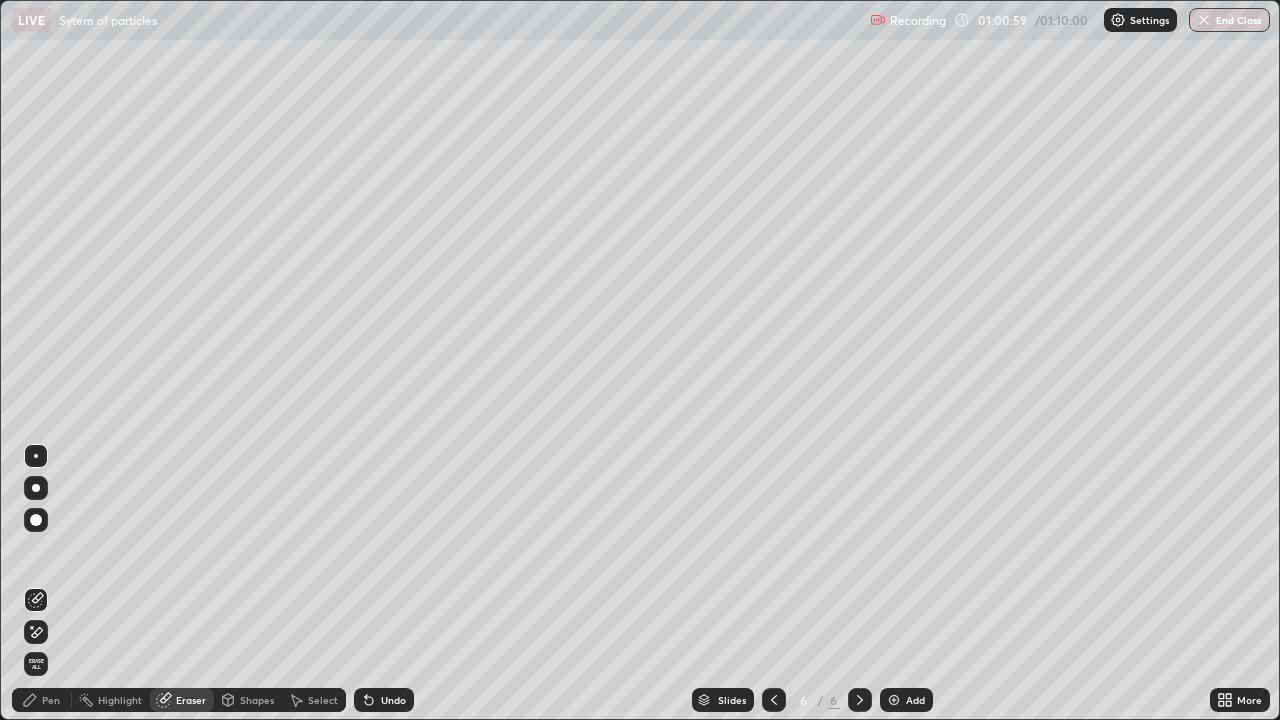 click on "Pen" at bounding box center [42, 700] 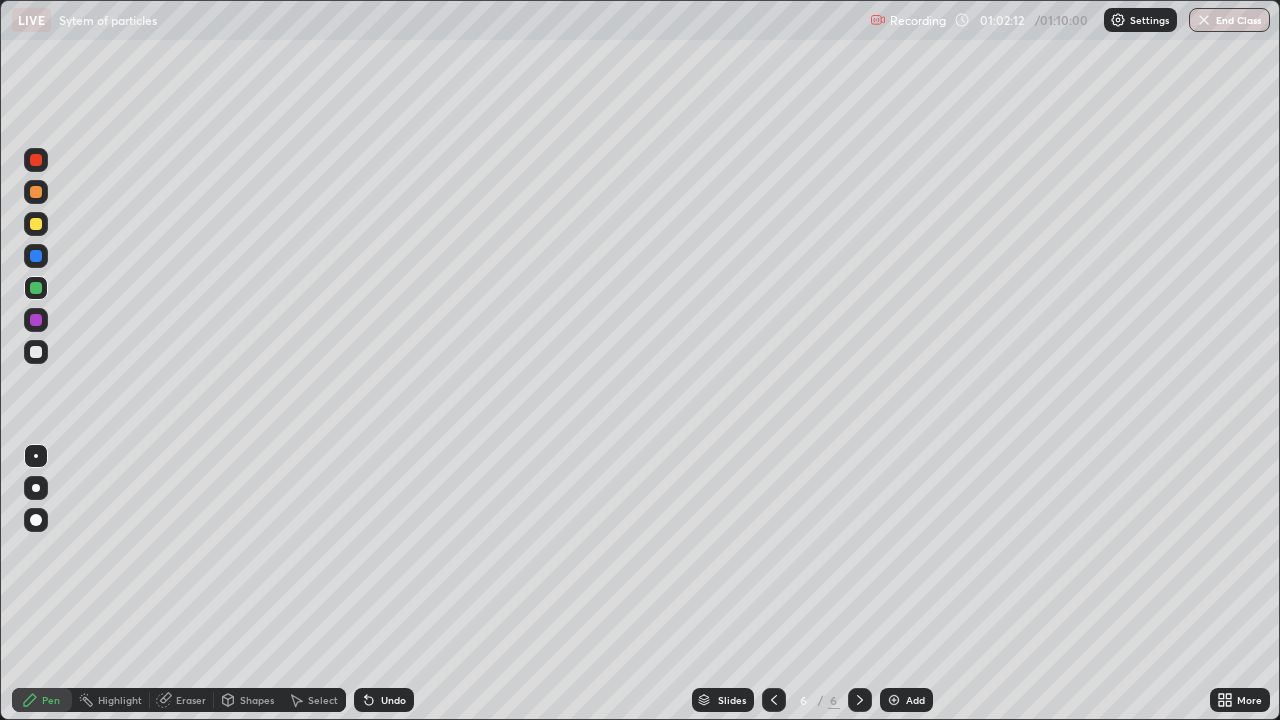 click at bounding box center [894, 700] 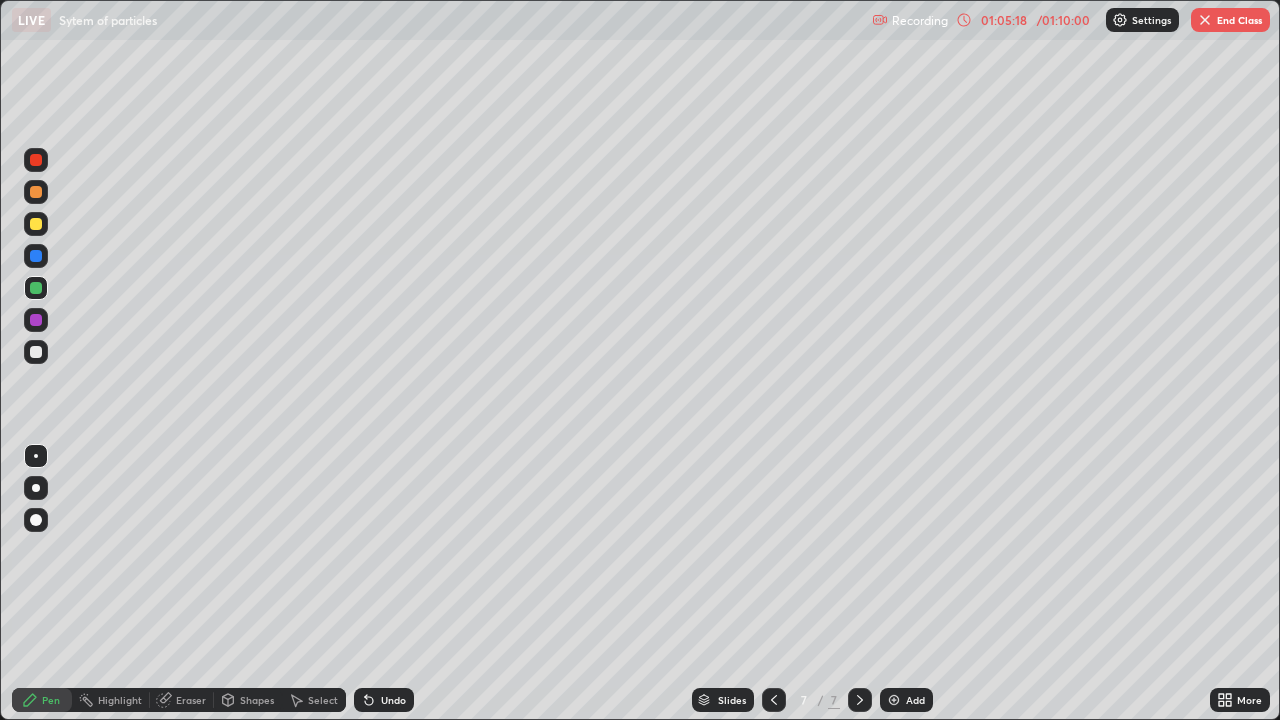 click 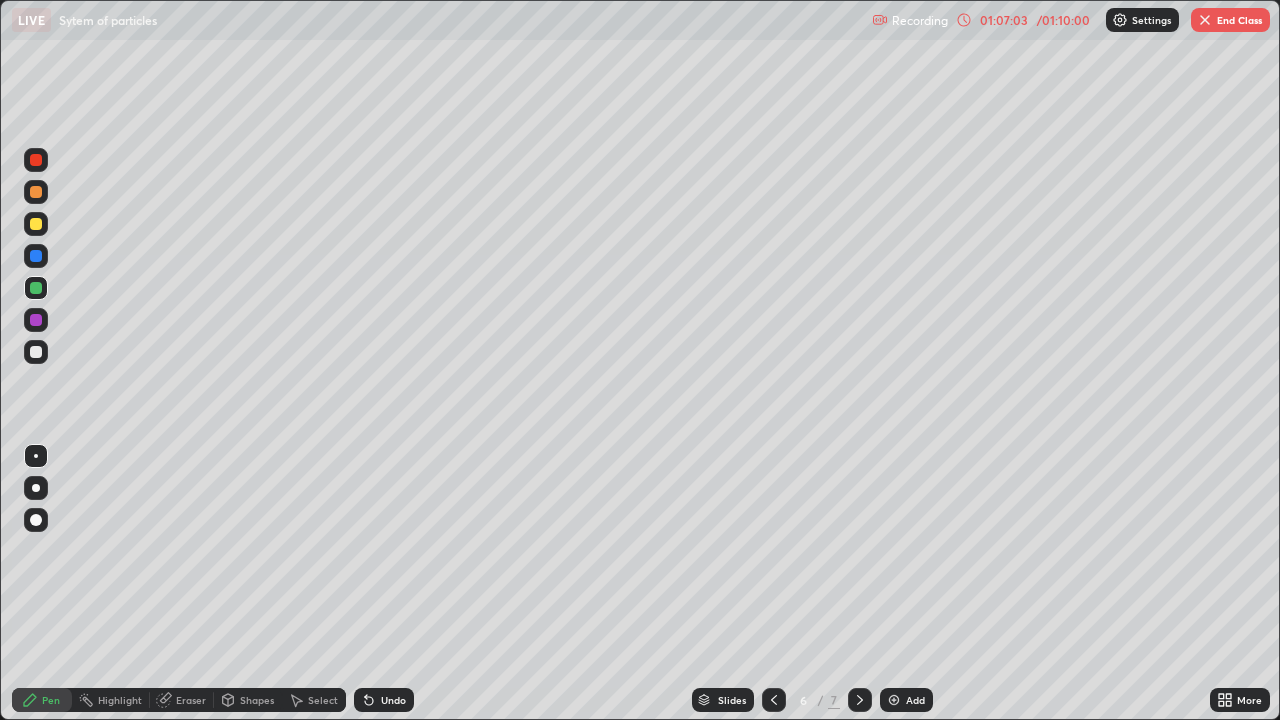 click 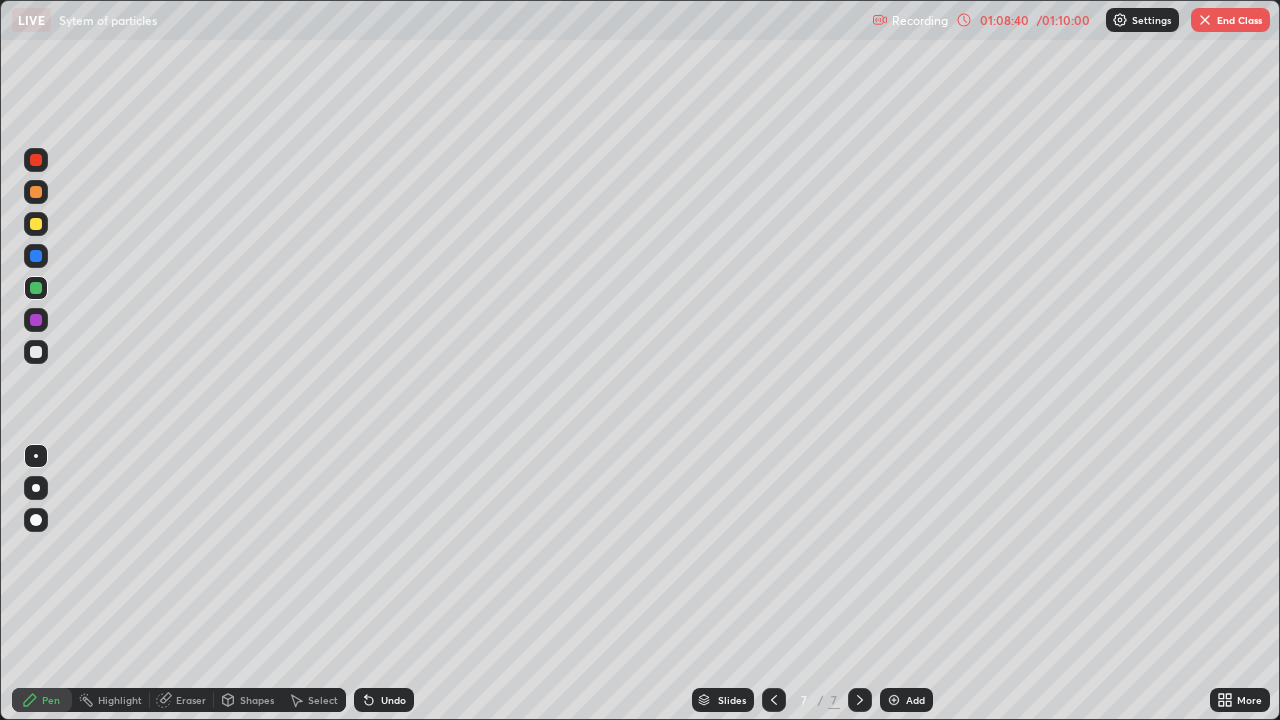 click on "Select" at bounding box center [323, 700] 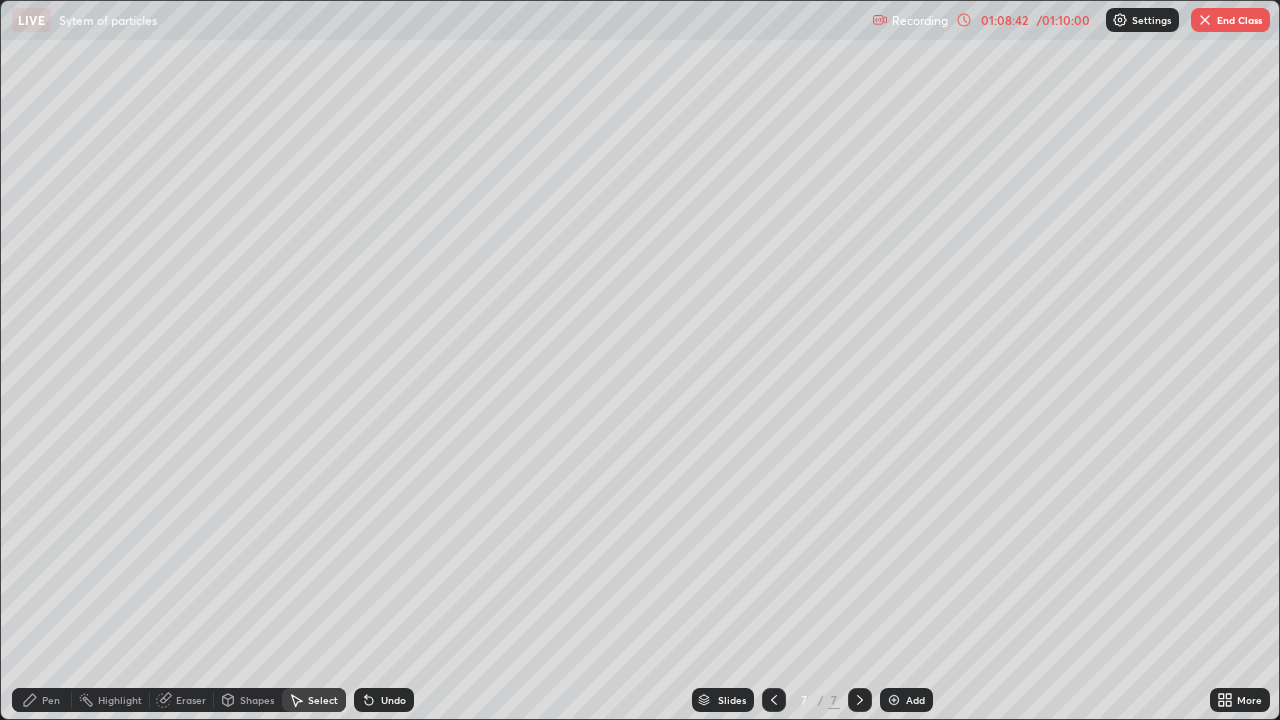 click at bounding box center (894, 700) 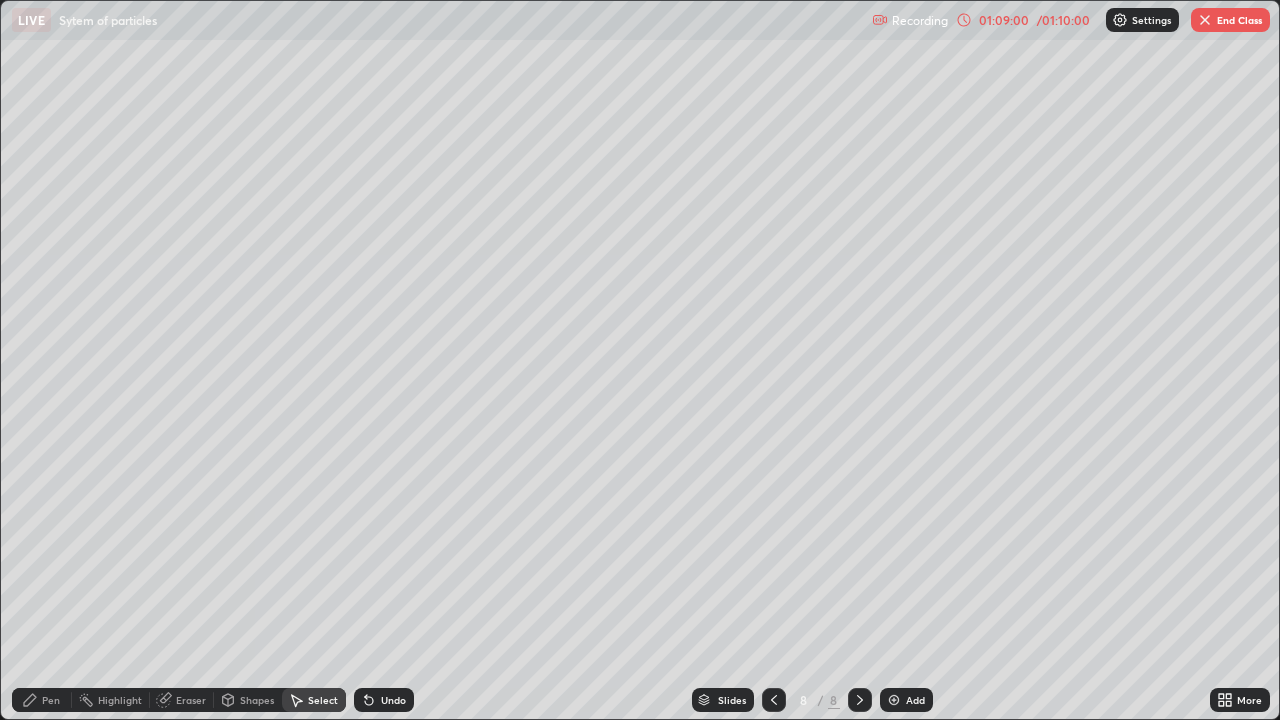 click on "Pen" at bounding box center (51, 700) 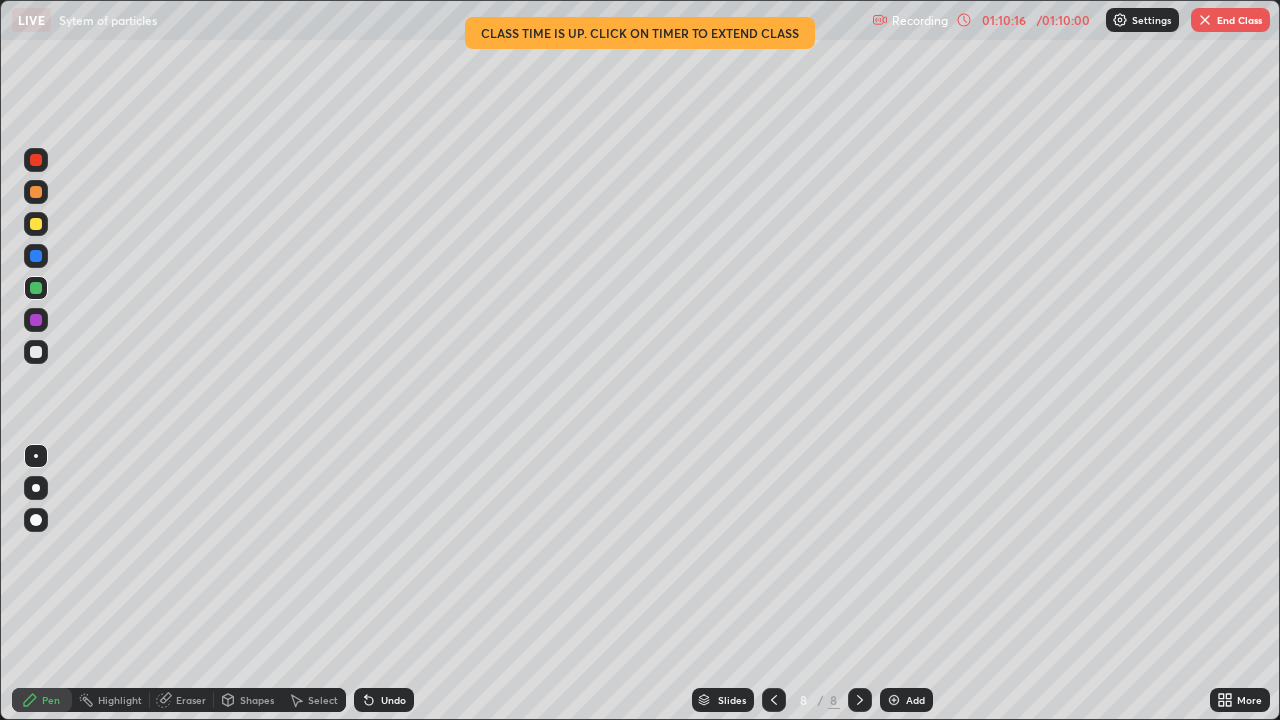 click on "Eraser" at bounding box center (191, 700) 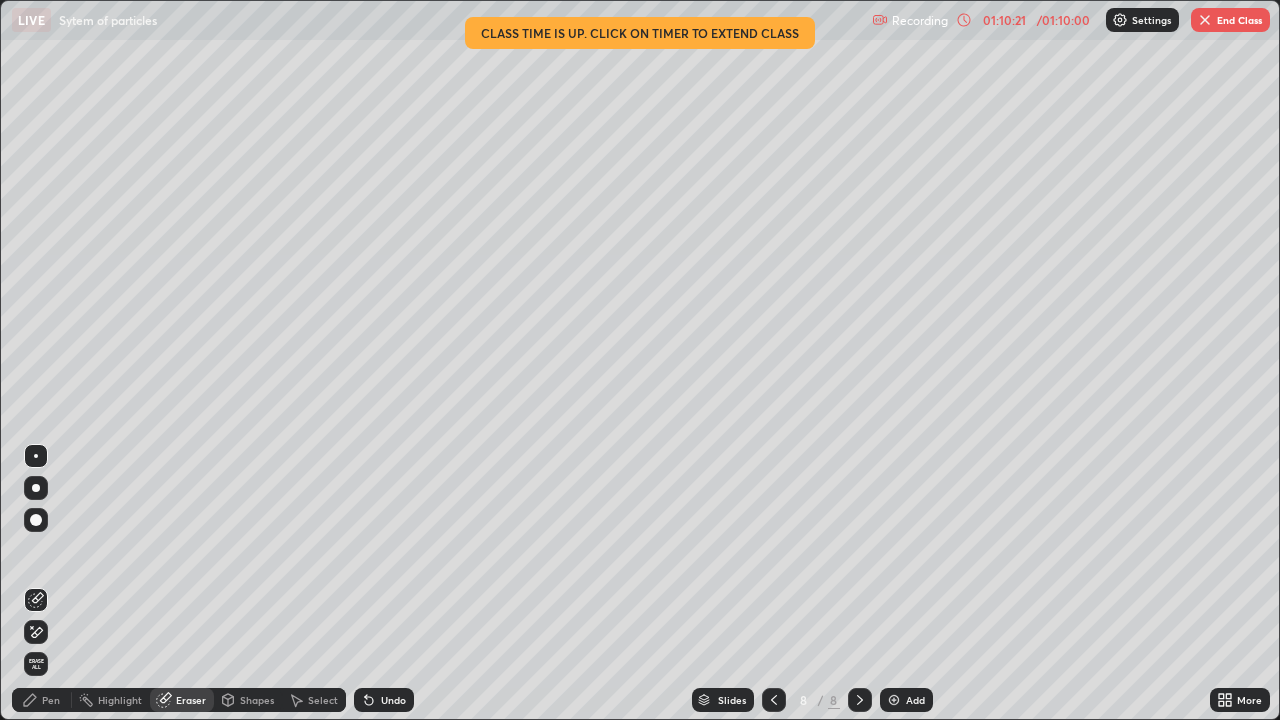 click on "Pen" at bounding box center [42, 700] 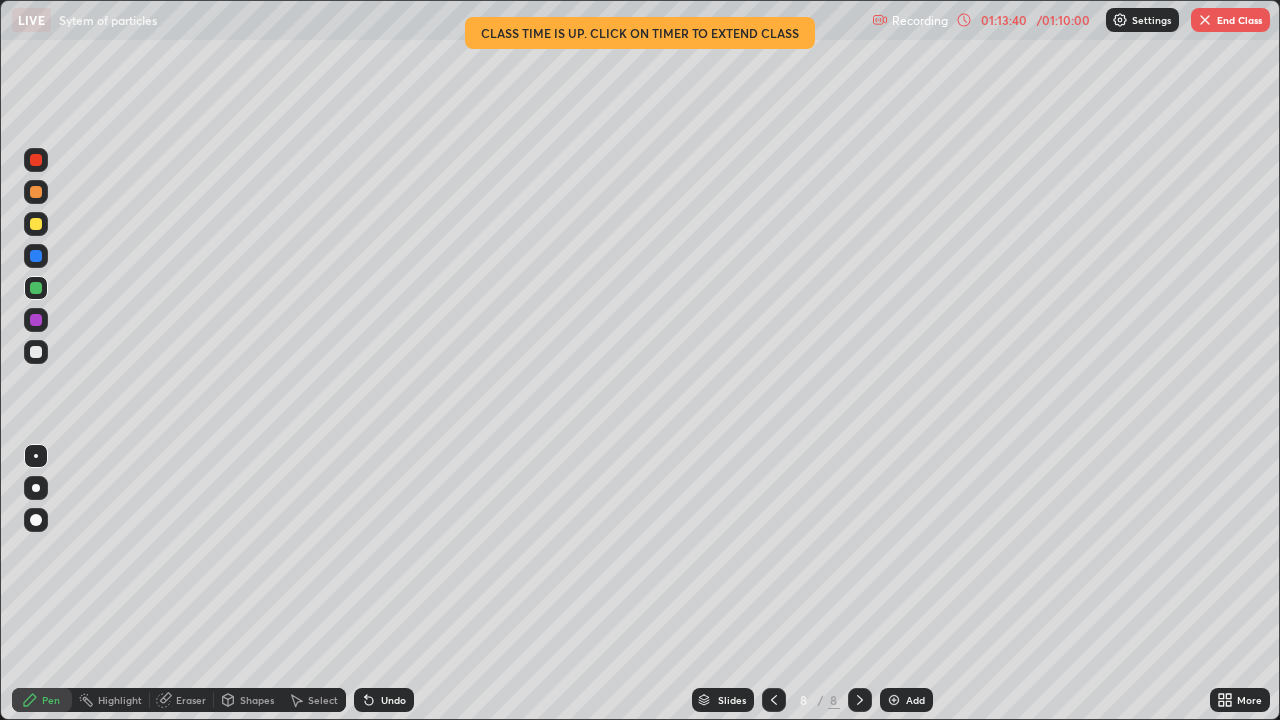 click 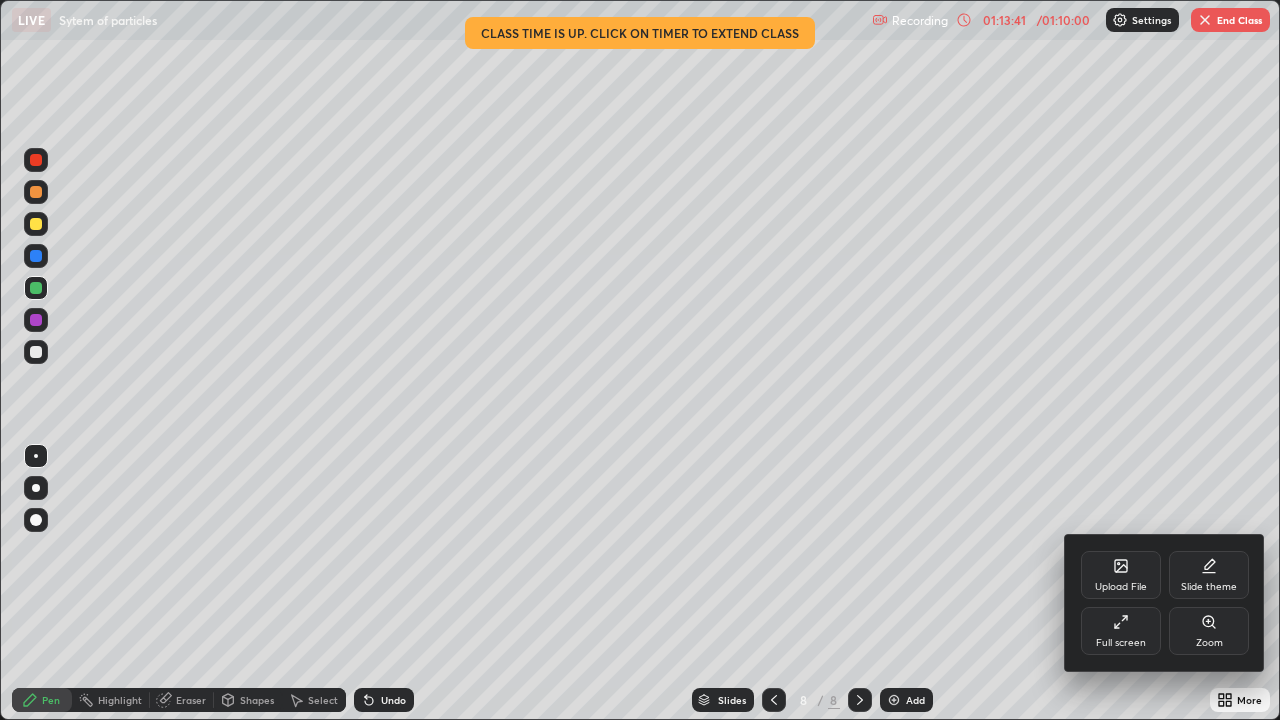 click on "Full screen" at bounding box center [1121, 643] 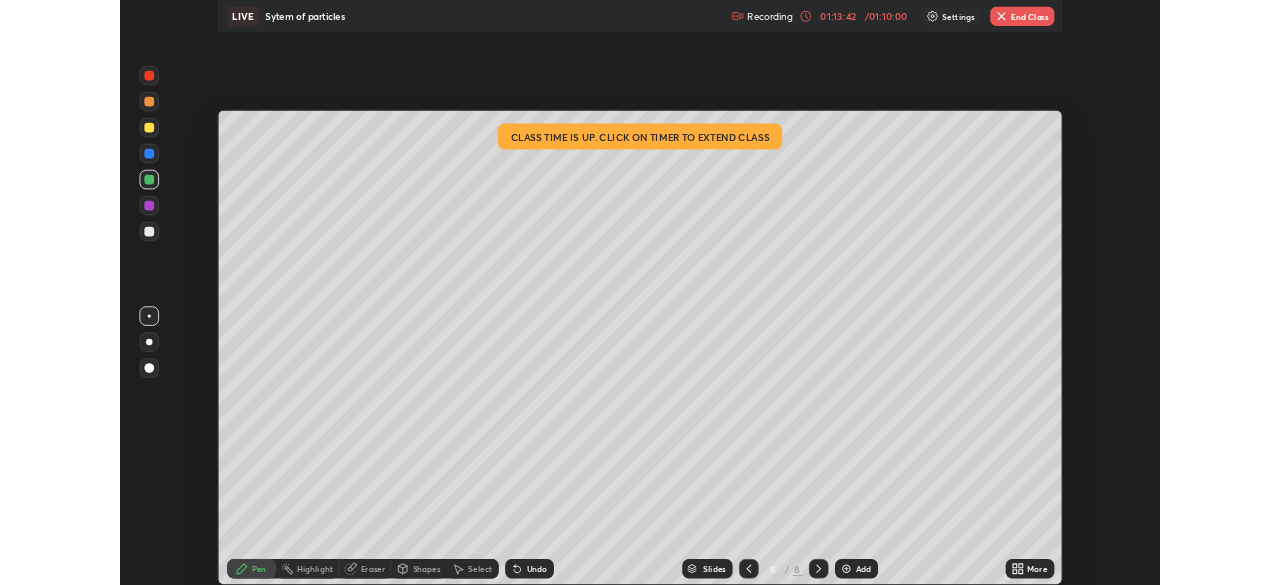 scroll, scrollTop: 585, scrollLeft: 1280, axis: both 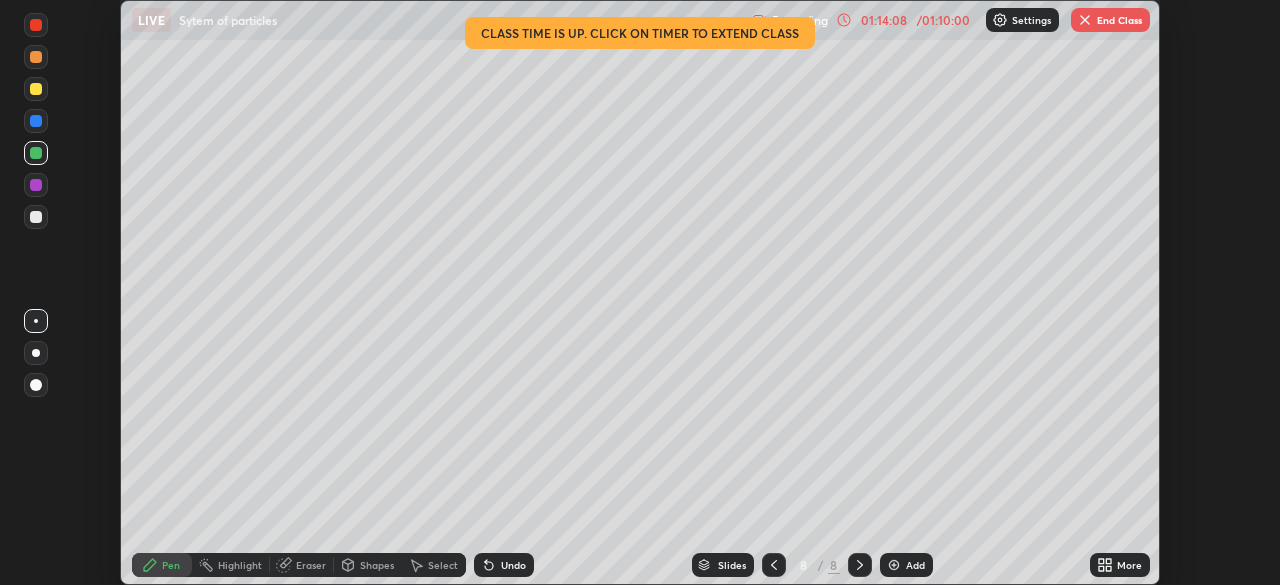 click on "End Class" at bounding box center (1110, 20) 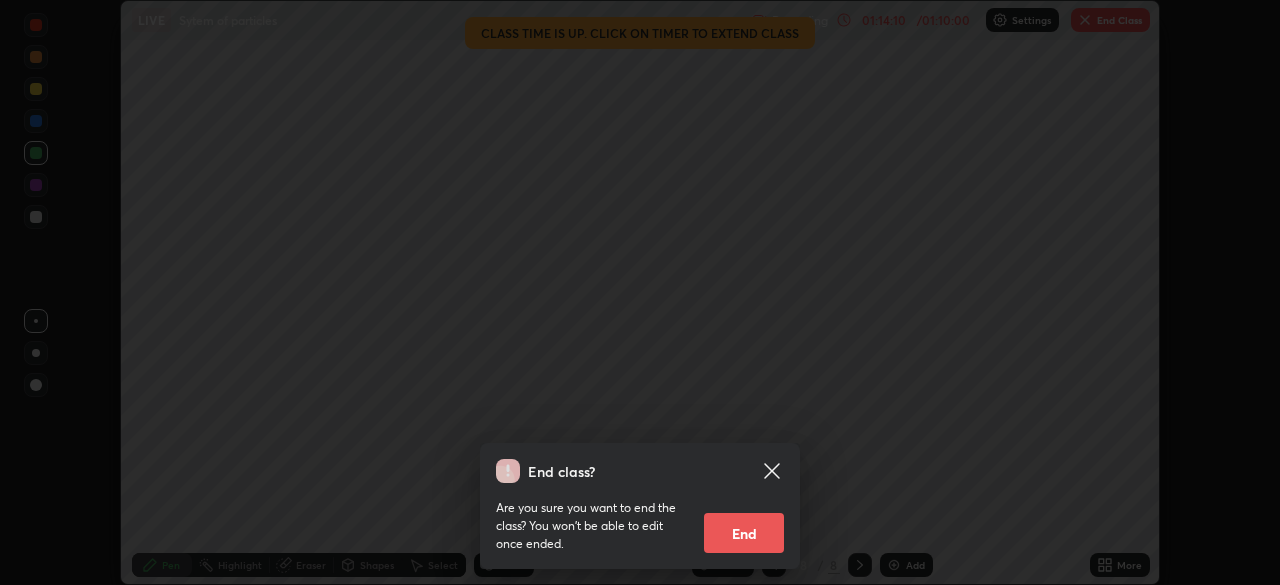 click on "End" at bounding box center (744, 533) 